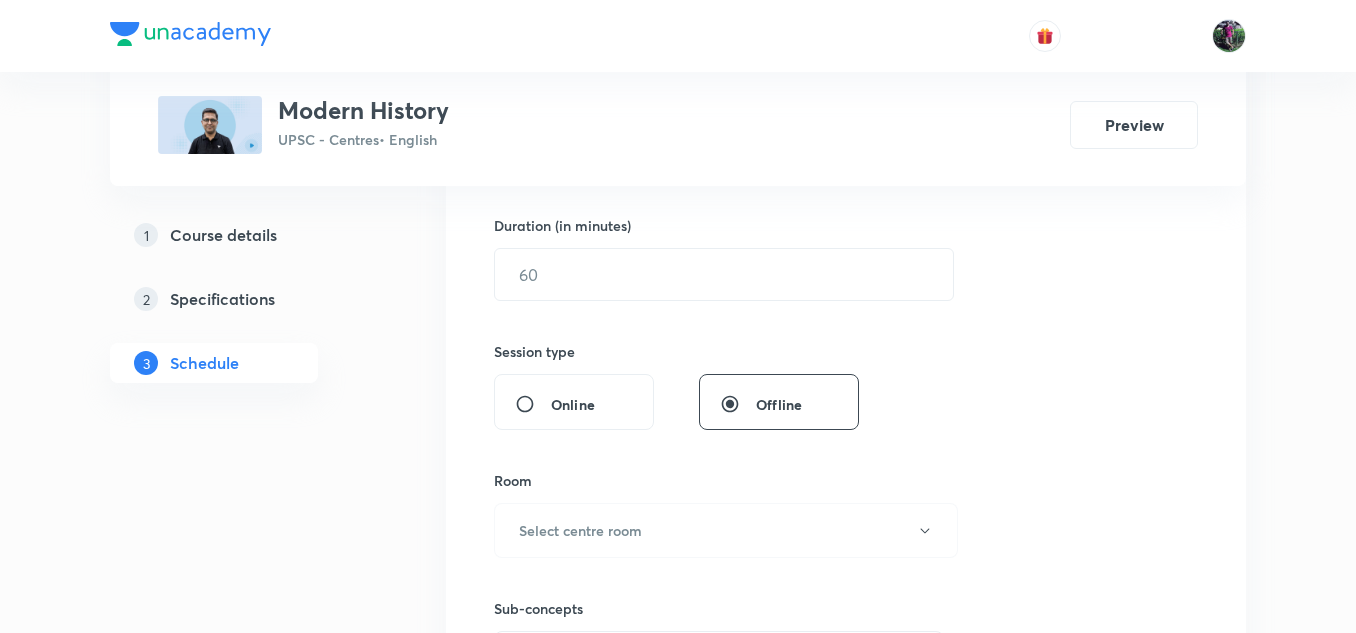 scroll, scrollTop: 1280, scrollLeft: 0, axis: vertical 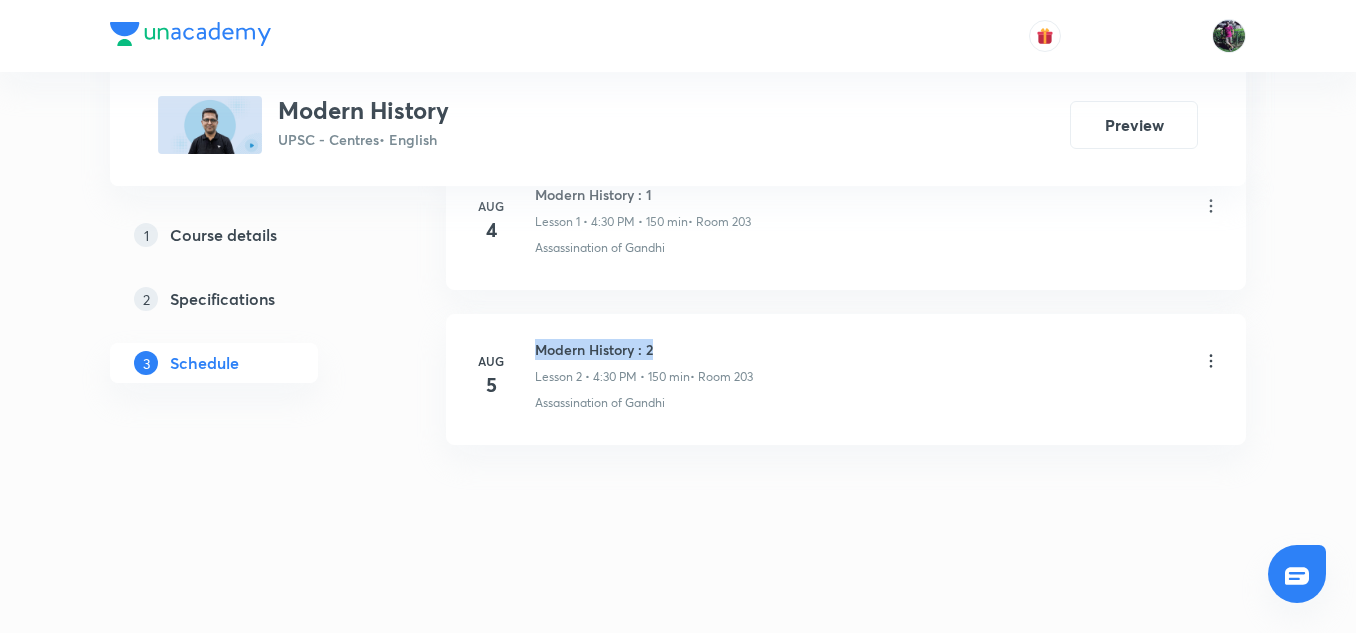 drag, startPoint x: 537, startPoint y: 348, endPoint x: 706, endPoint y: 347, distance: 169.00296 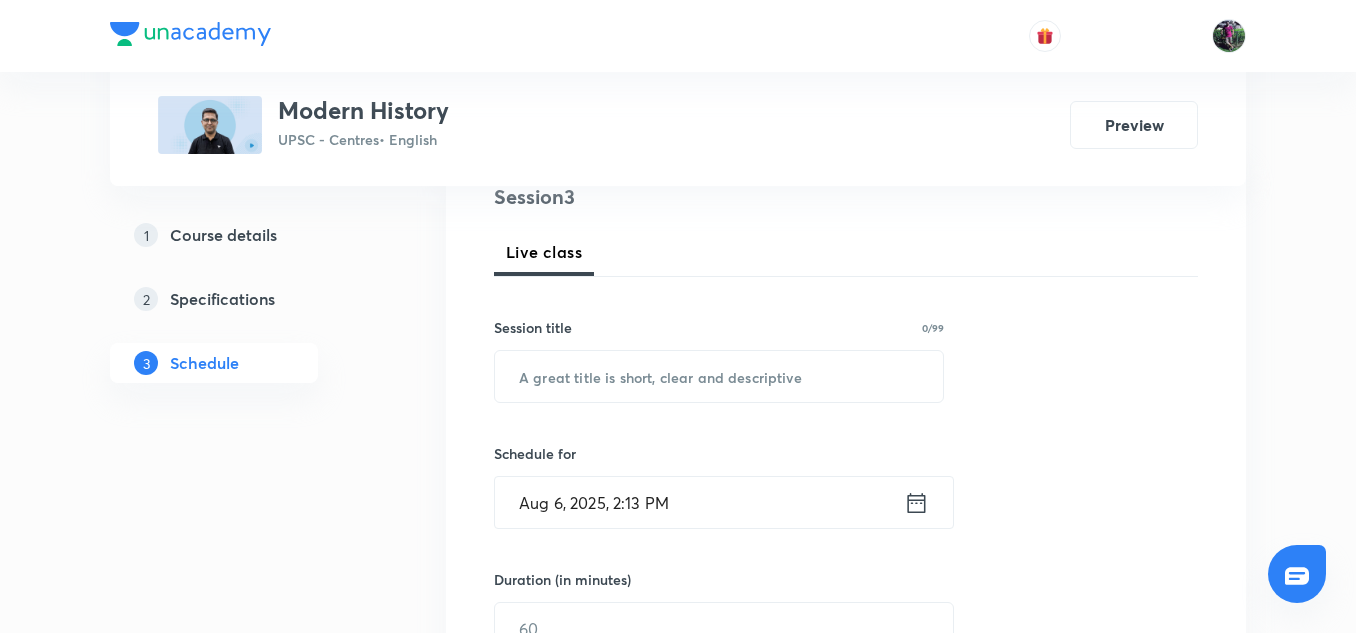 scroll, scrollTop: 249, scrollLeft: 0, axis: vertical 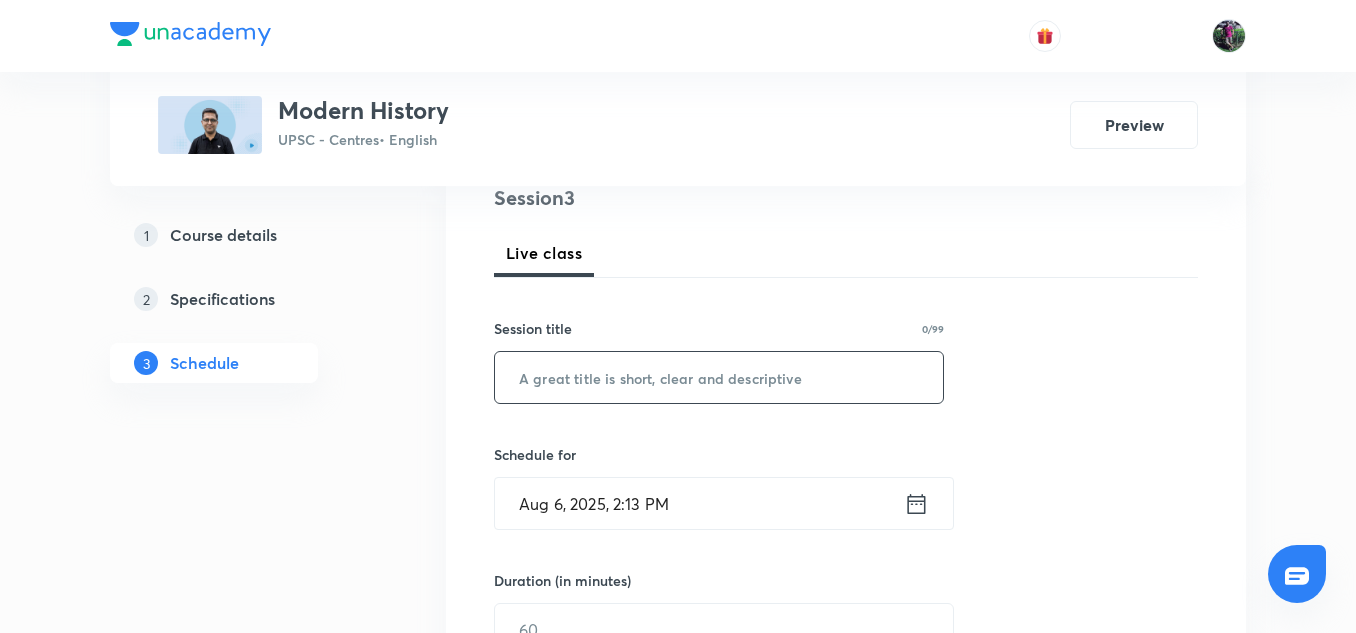 click at bounding box center (719, 377) 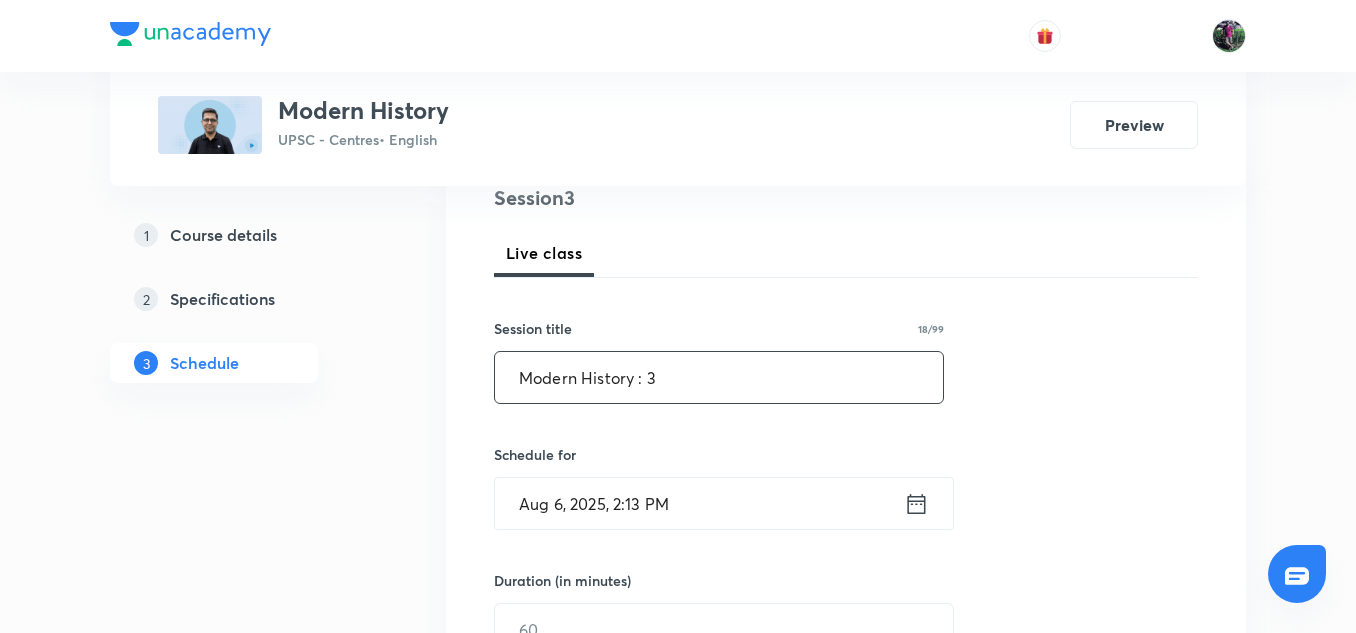 scroll, scrollTop: 0, scrollLeft: 0, axis: both 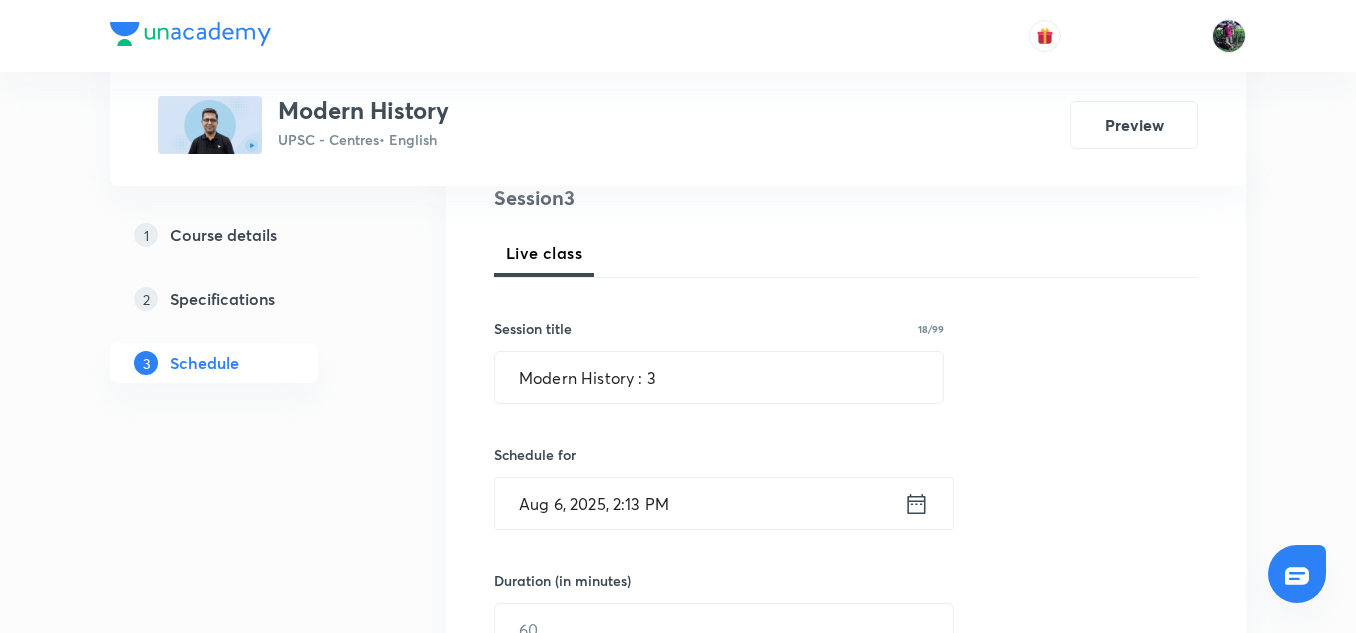 click on "Aug 6, 2025, 2:13 PM" at bounding box center [699, 503] 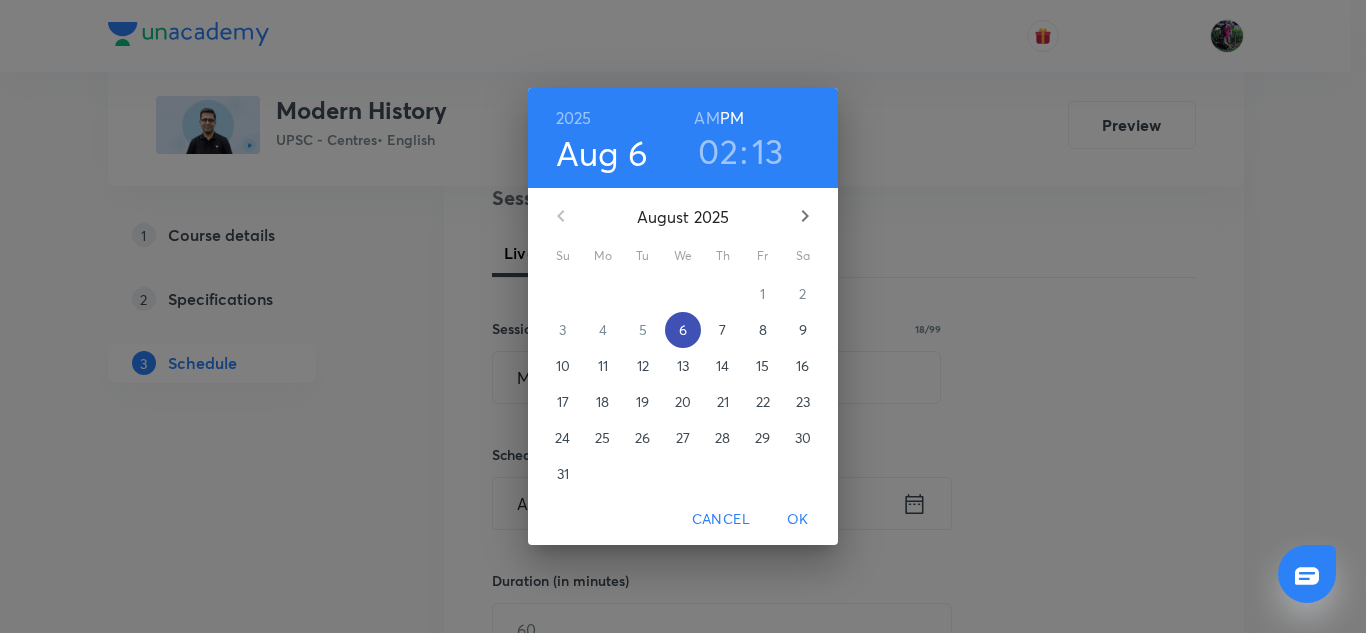 click on "6" at bounding box center [683, 330] 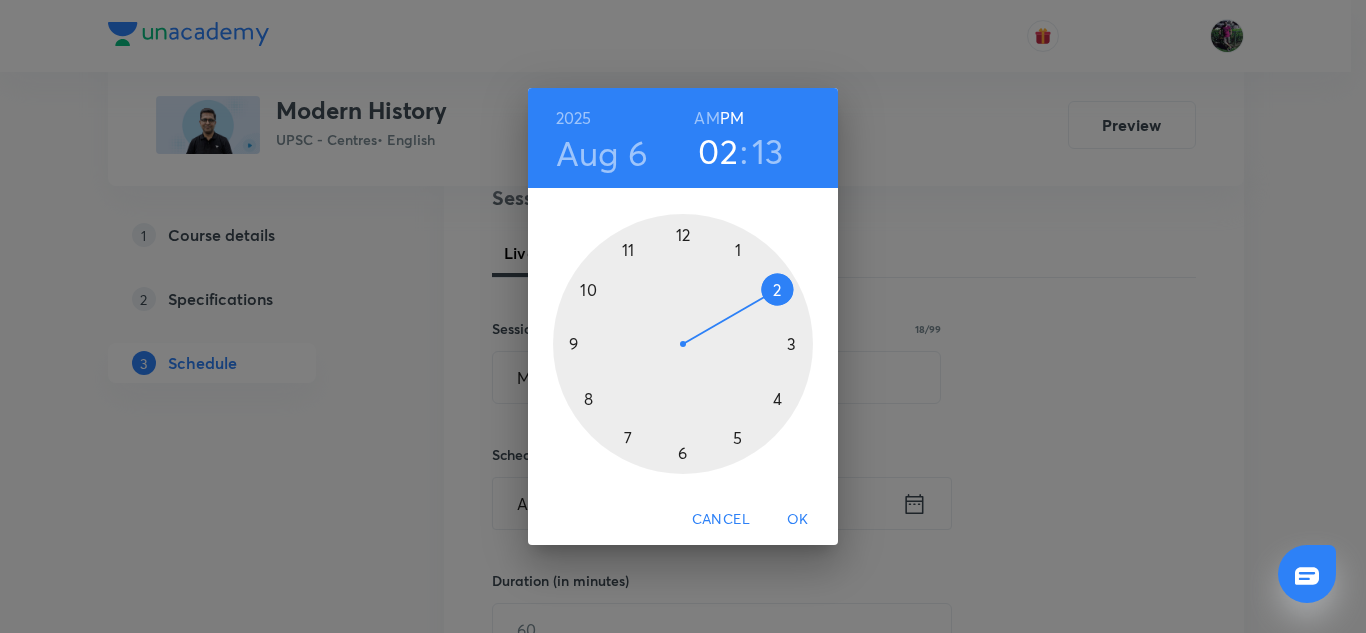 click at bounding box center [683, 344] 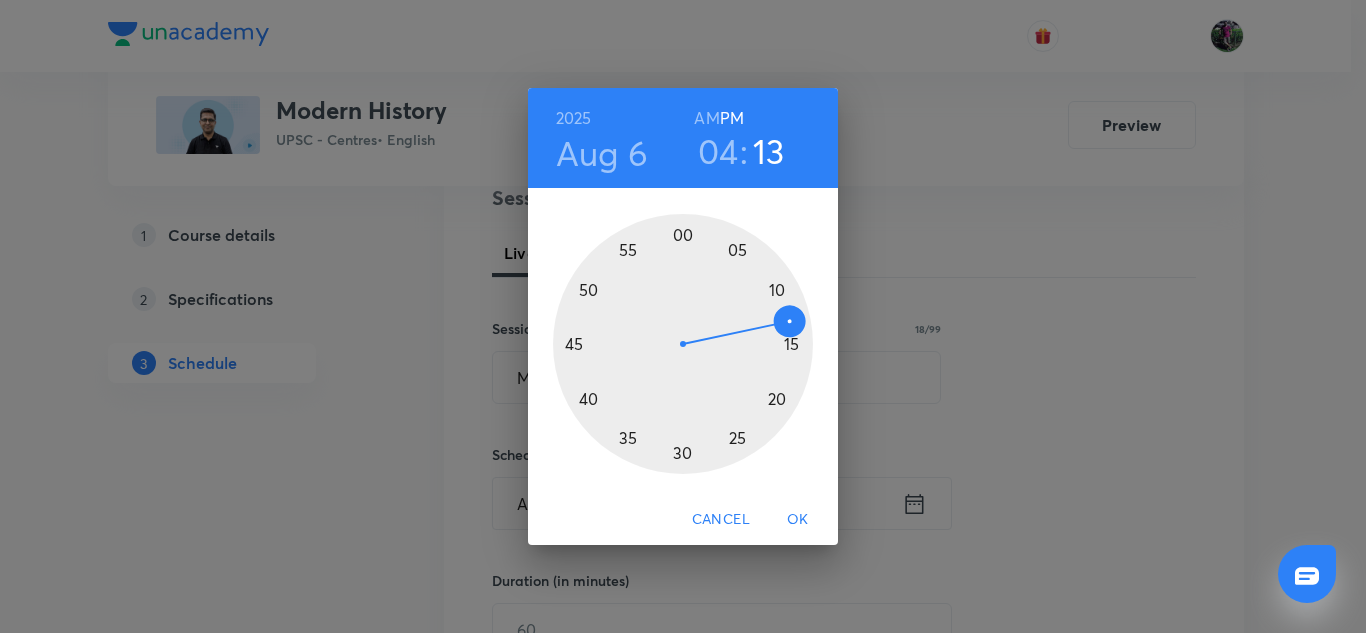 click at bounding box center (683, 344) 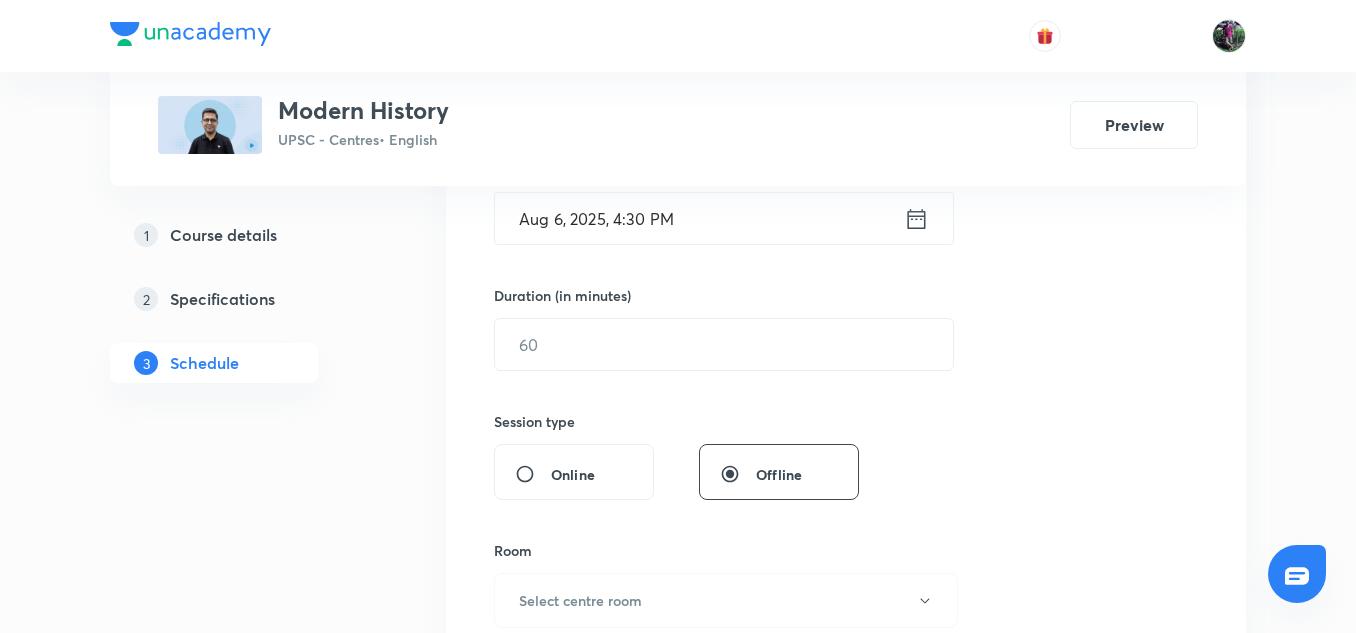 scroll, scrollTop: 535, scrollLeft: 0, axis: vertical 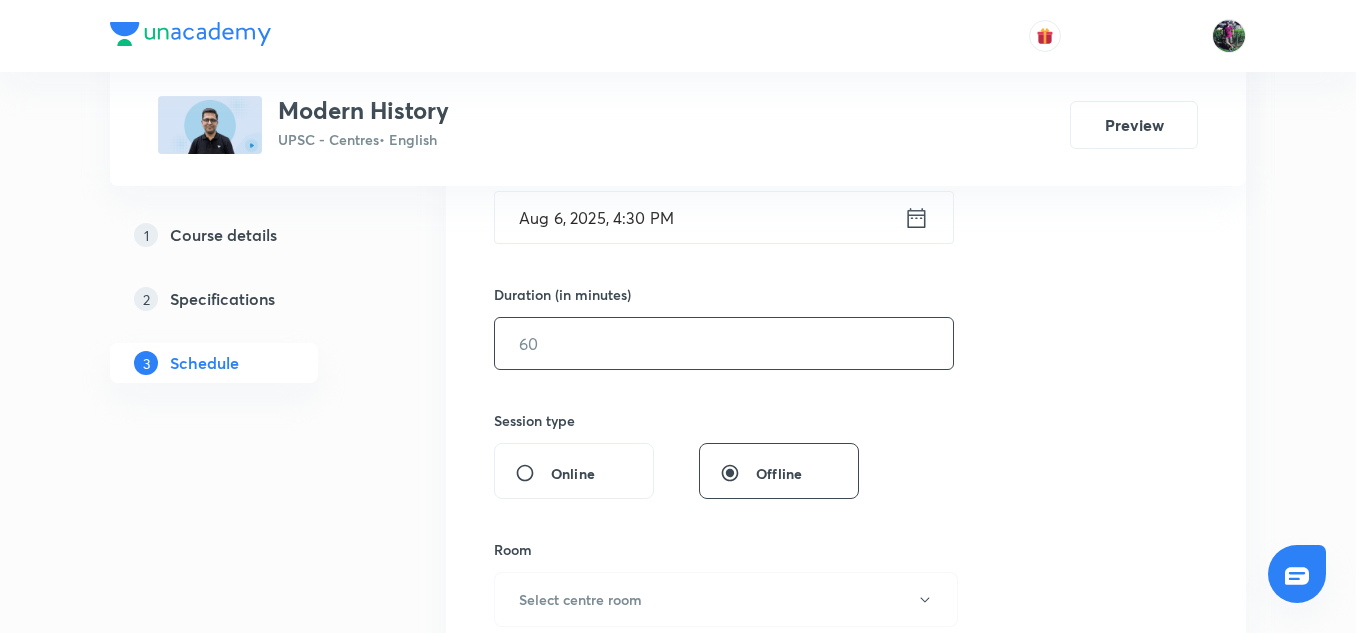 click at bounding box center [724, 343] 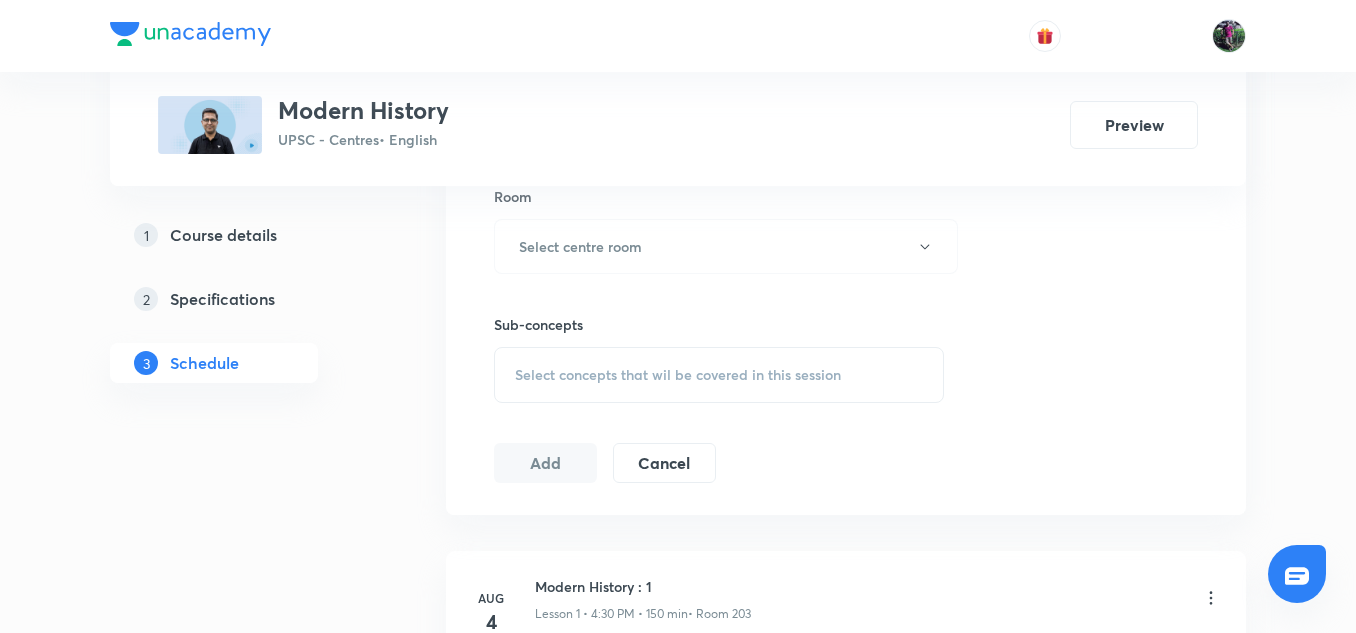 scroll, scrollTop: 887, scrollLeft: 0, axis: vertical 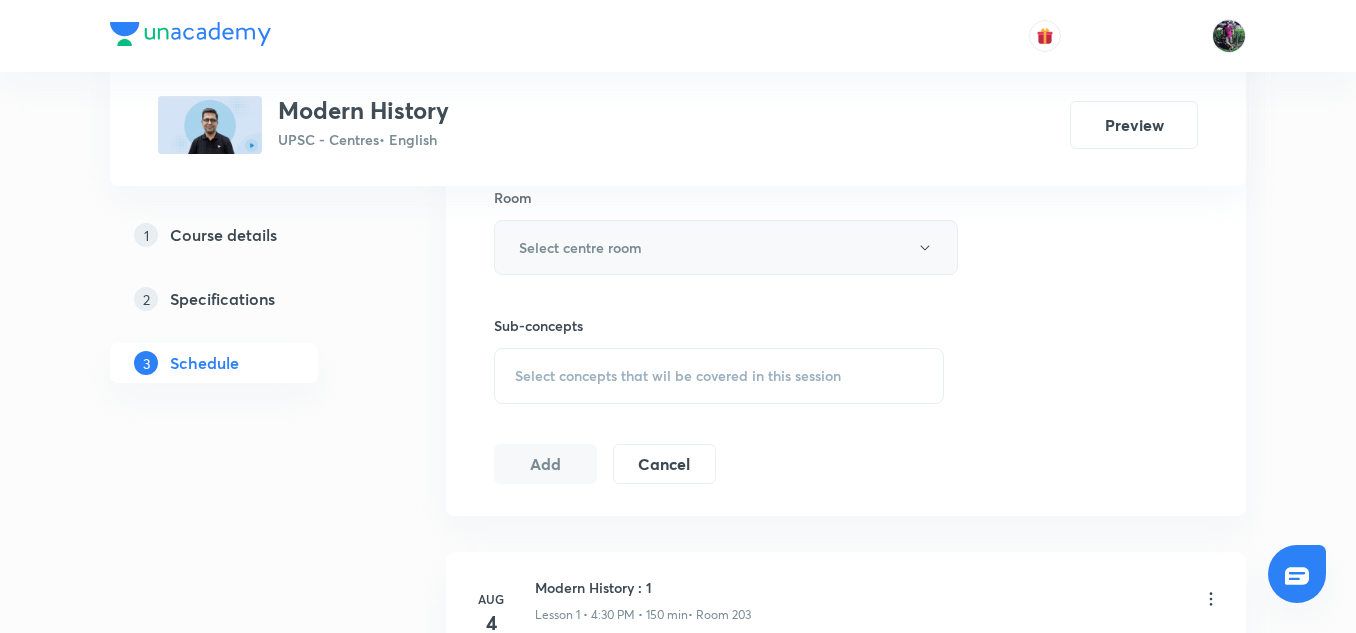 type on "150" 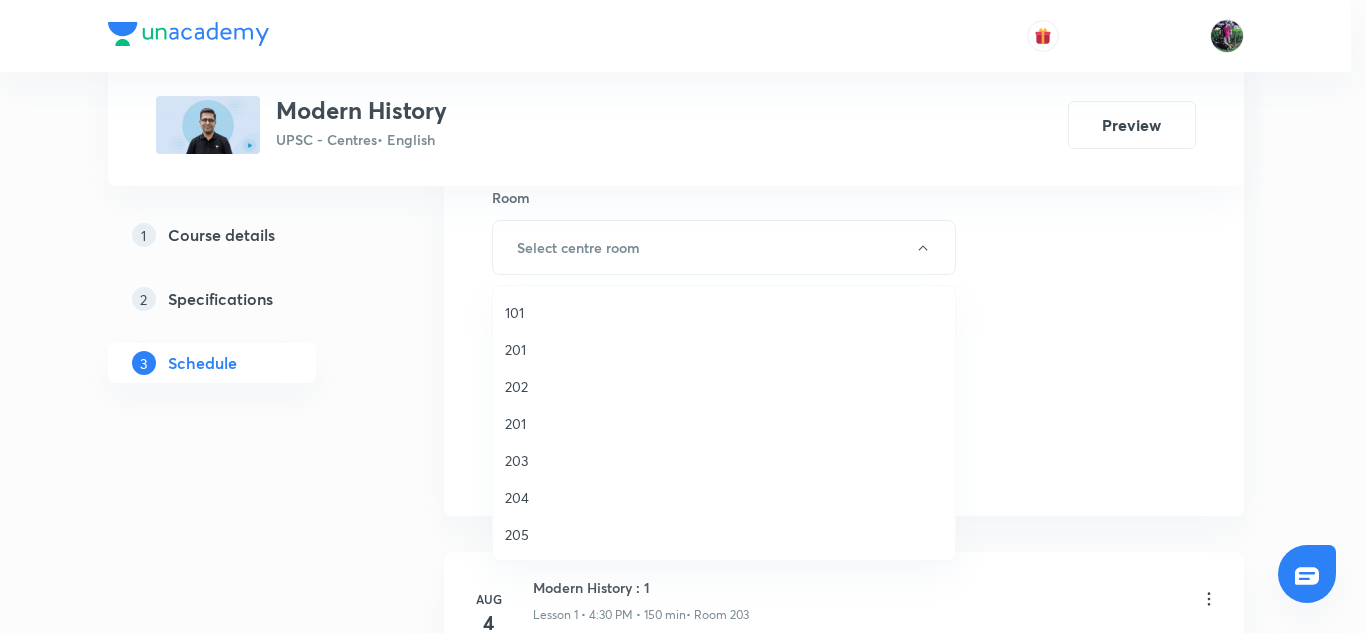 click on "201" at bounding box center [724, 423] 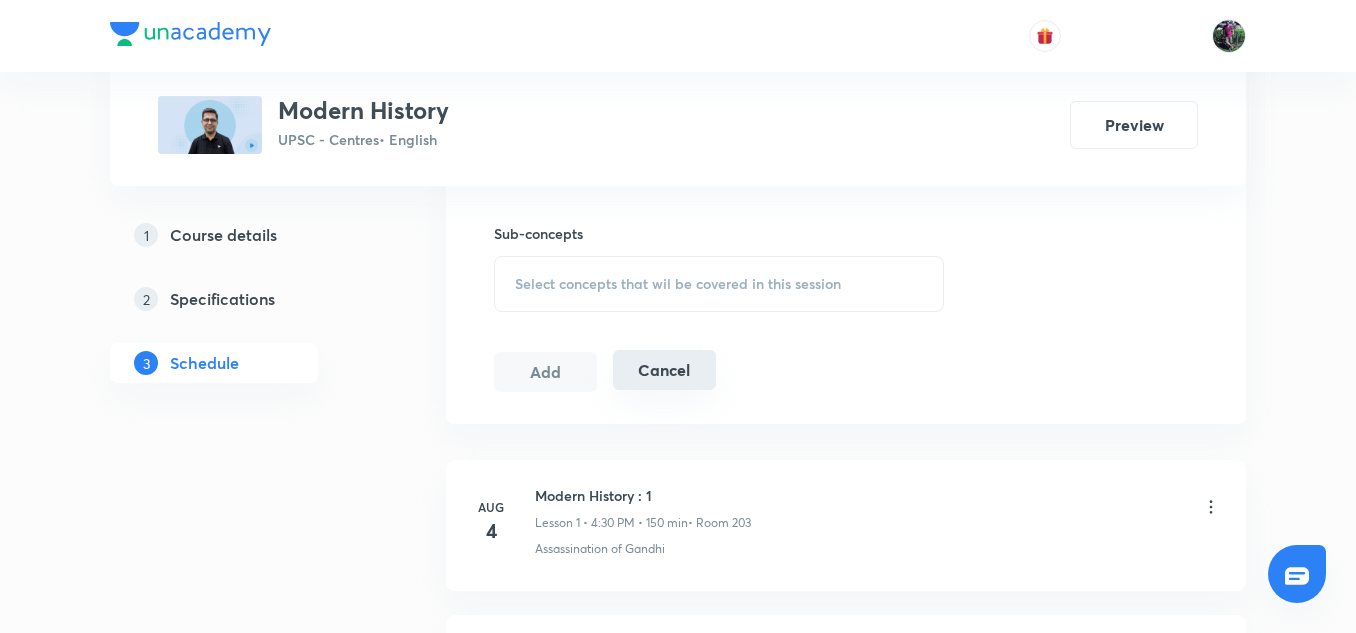 scroll, scrollTop: 999, scrollLeft: 0, axis: vertical 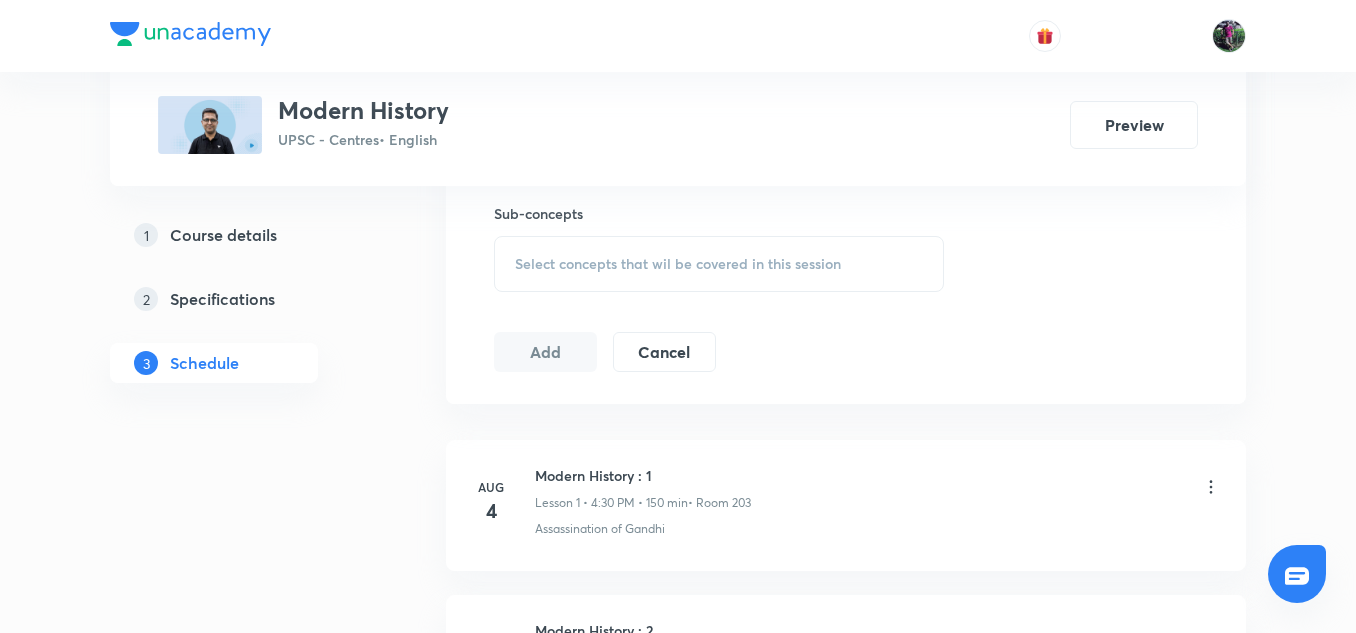 click on "Select concepts that wil be covered in this session" at bounding box center [719, 264] 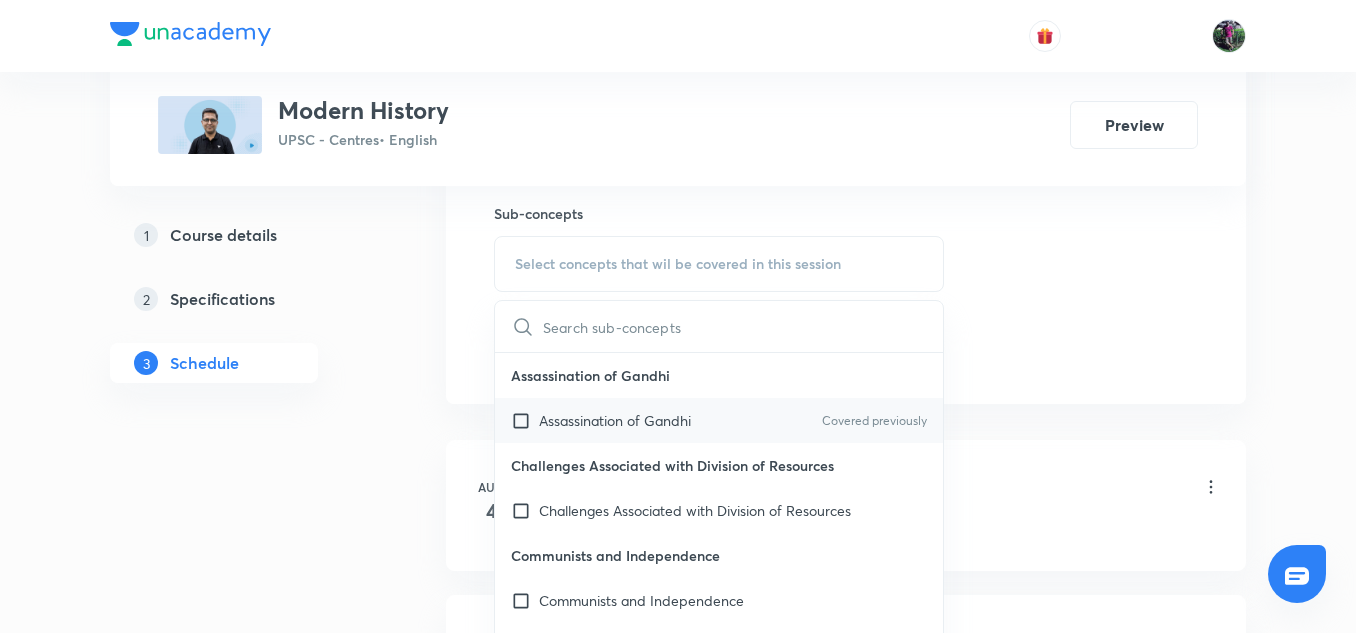 click on "Assassination of Gandhi Covered previously" at bounding box center [719, 420] 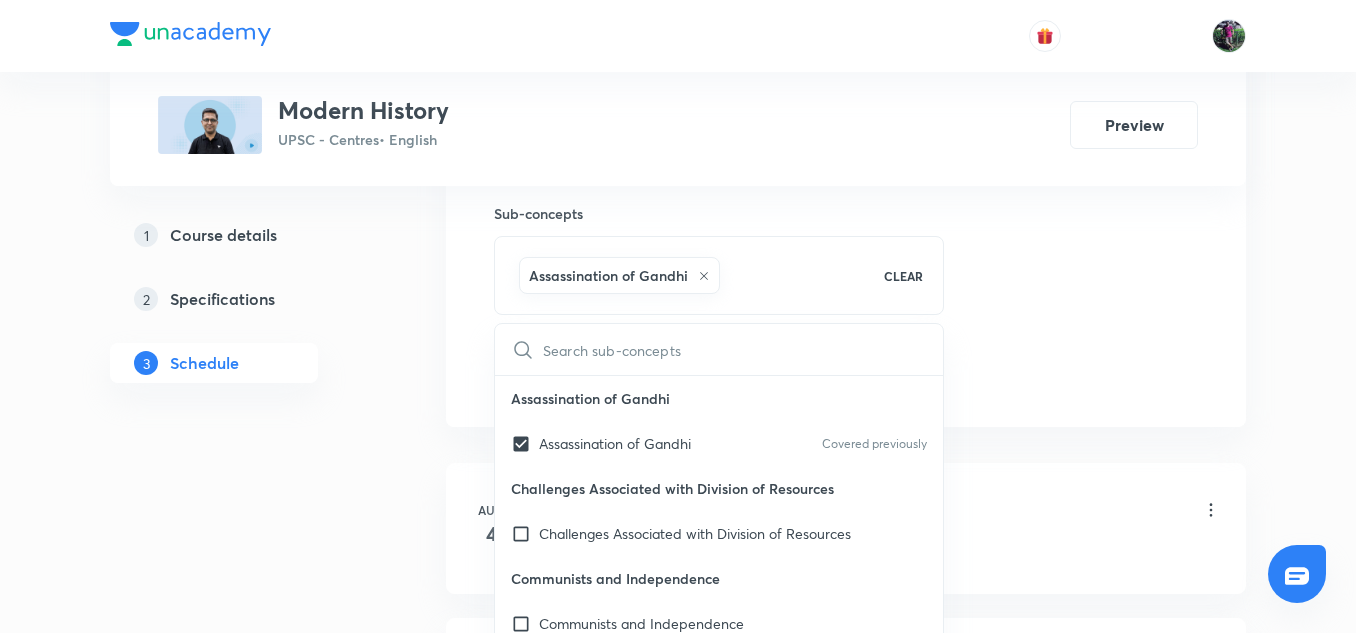 click on "Session  3 Live class Session title 18/99 Modern History : 3 ​ Schedule for Aug 6, 2025, 4:30 PM ​ Duration (in minutes) 150 ​   Session type Online Offline Room 201 Sub-concepts Assassination of Gandhi CLEAR ​ Assassination of Gandhi Assassination of Gandhi Covered previously Challenges Associated with Division of Resources Challenges Associated with Division of Resources Communists and Independence Communists and Independence First Day of Independent India First Cabinet After Independence Radcliffe’s Boundary Award & Communal Riots Radcliffe’s Boundary Award & Communal Riots Rehabilitation & Resettlement of Refugees Bengal Centres of Refugee Settlements in India Delhi Pact on Minorities East Punjab Balance - Sheet of Peasant Movements Balance - Sheet of Peasant Movements Bardoli Satyagraha Bardoli Satyagraha Deccan Riots Deccan Riots During the War During the War Eka Movement Eka Movement Indigo Revolt (1859-60) Indigo Revolt (1859-60) Mappila Revolt Mappila Revolt Pabna Agrarian Leagues Add" at bounding box center [846, -86] 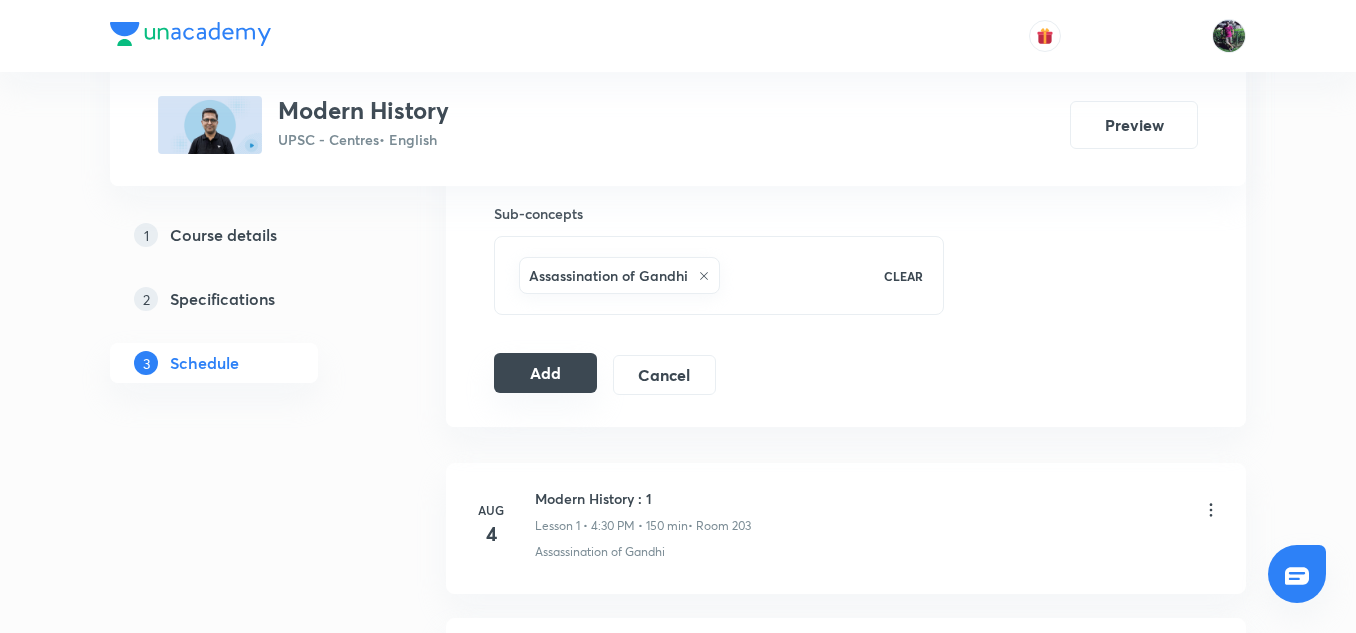 click on "Add" at bounding box center (545, 373) 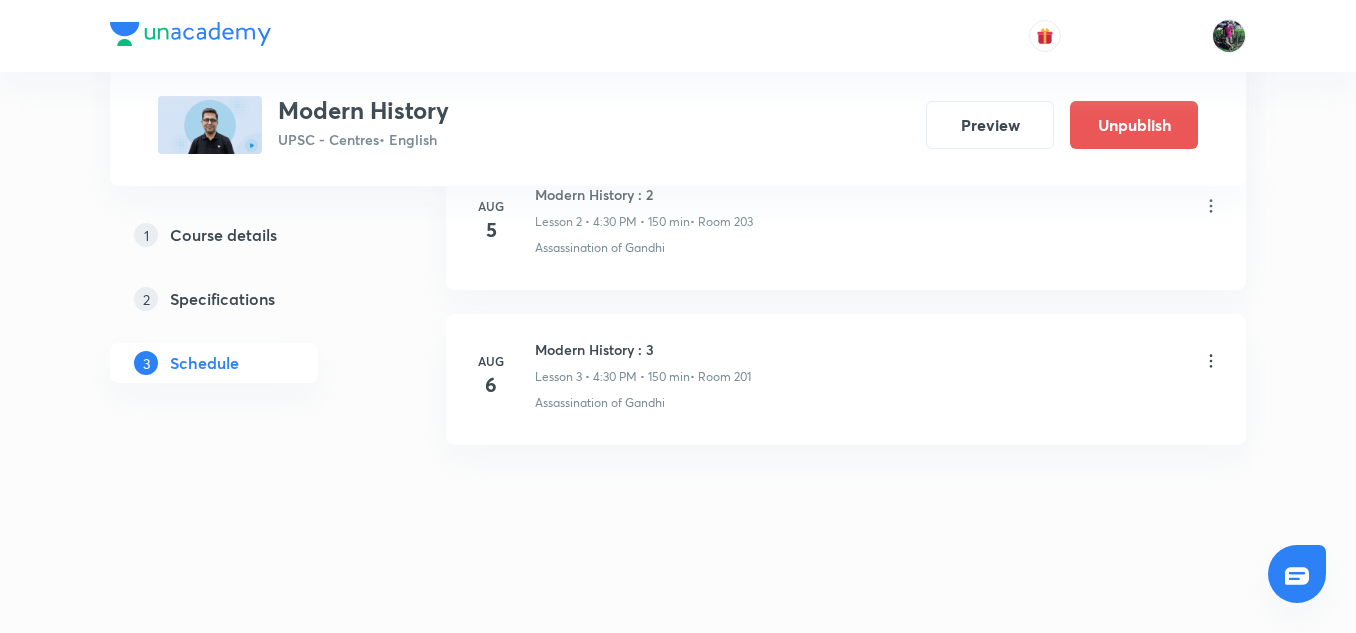 scroll, scrollTop: 515, scrollLeft: 0, axis: vertical 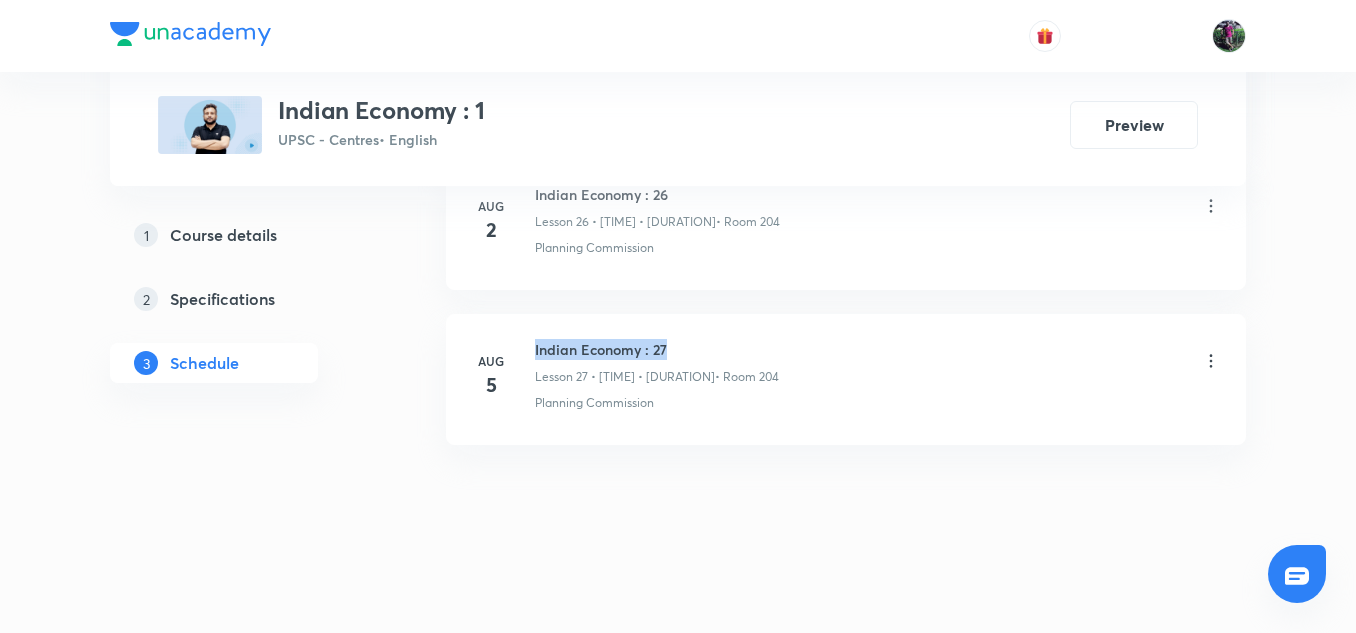 drag, startPoint x: 534, startPoint y: 349, endPoint x: 701, endPoint y: 349, distance: 167 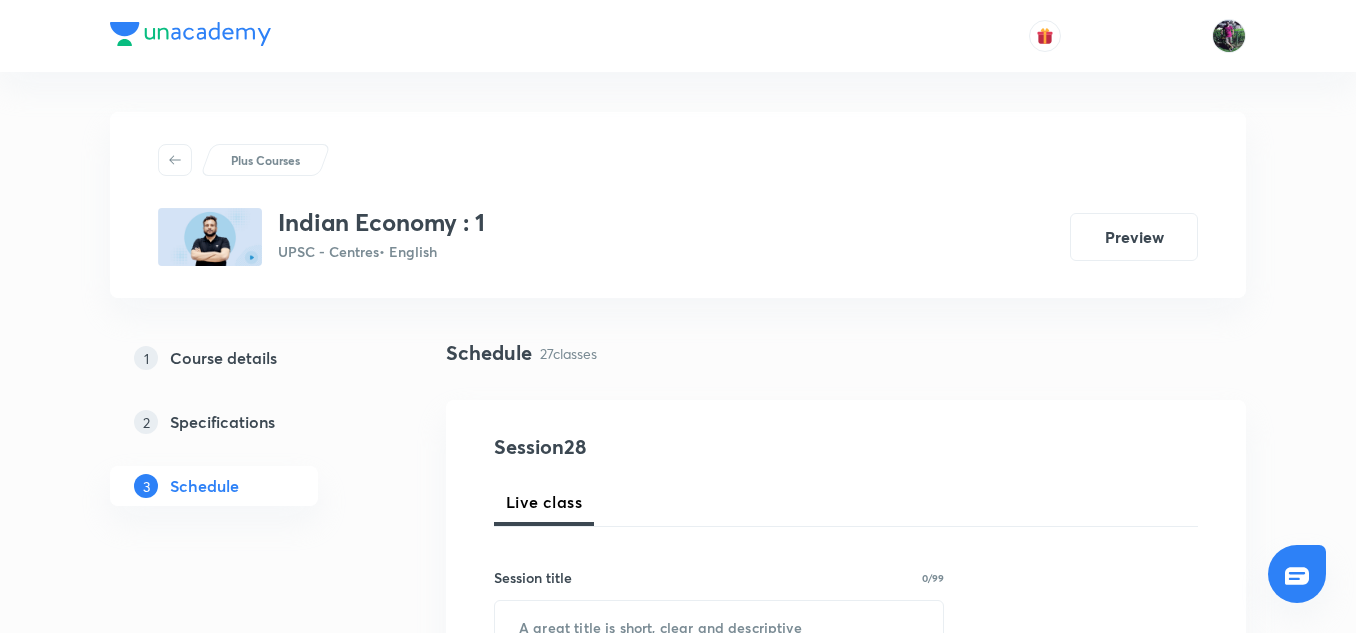 scroll, scrollTop: 261, scrollLeft: 0, axis: vertical 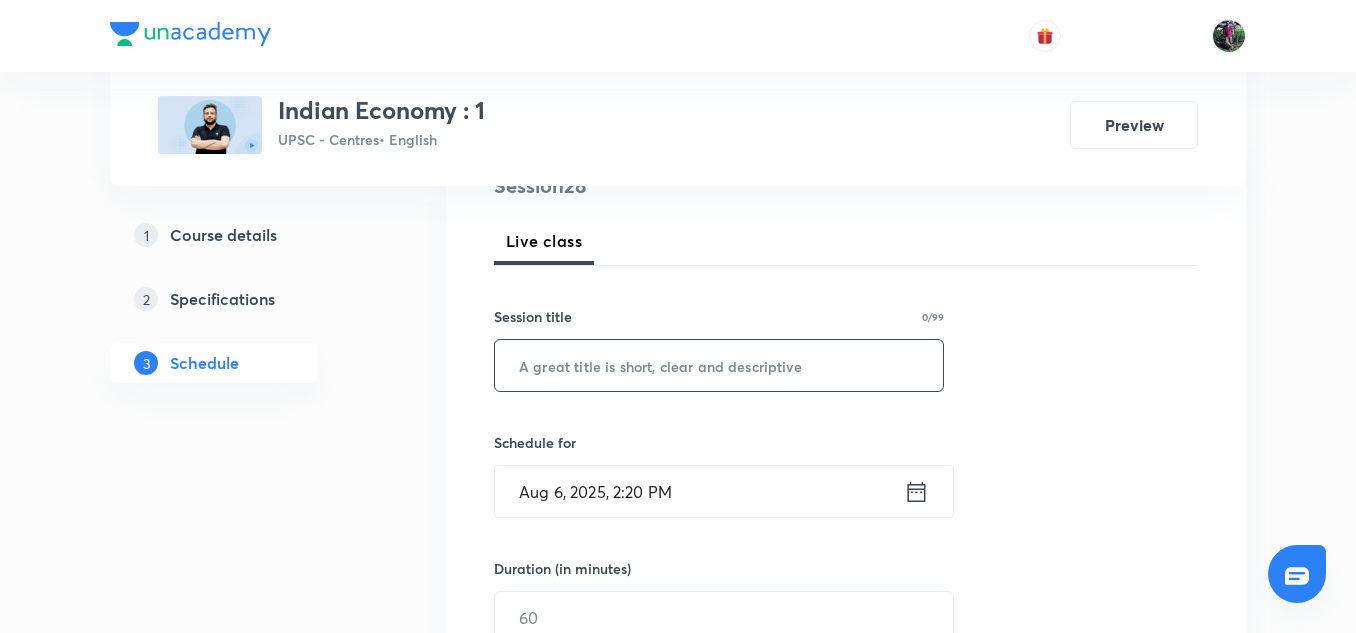 click at bounding box center [719, 365] 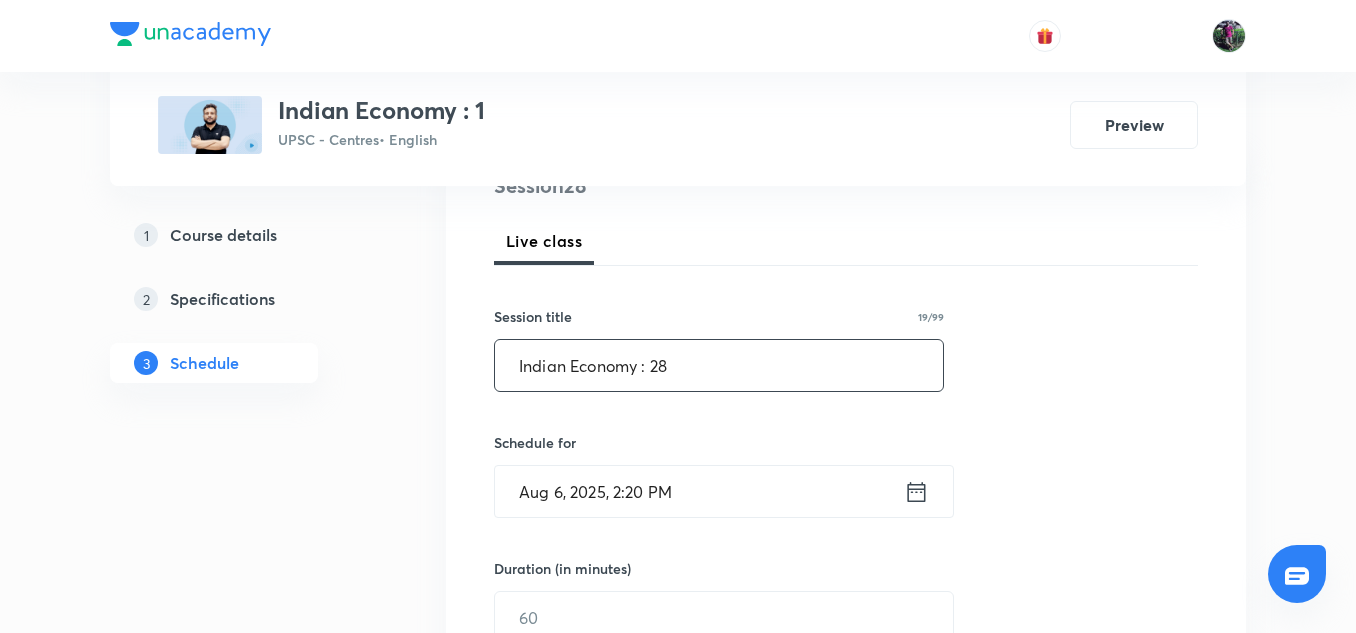 type on "Indian Economy : 28" 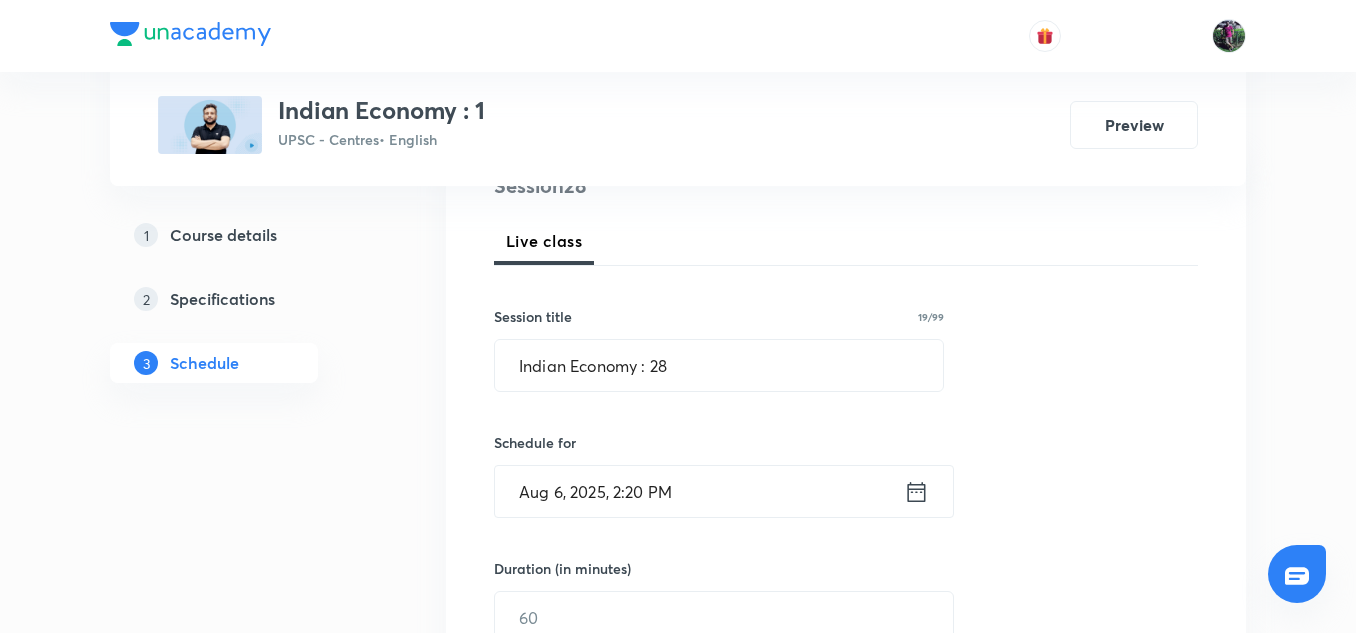 click on "Aug 6, 2025, 2:20 PM" at bounding box center (699, 491) 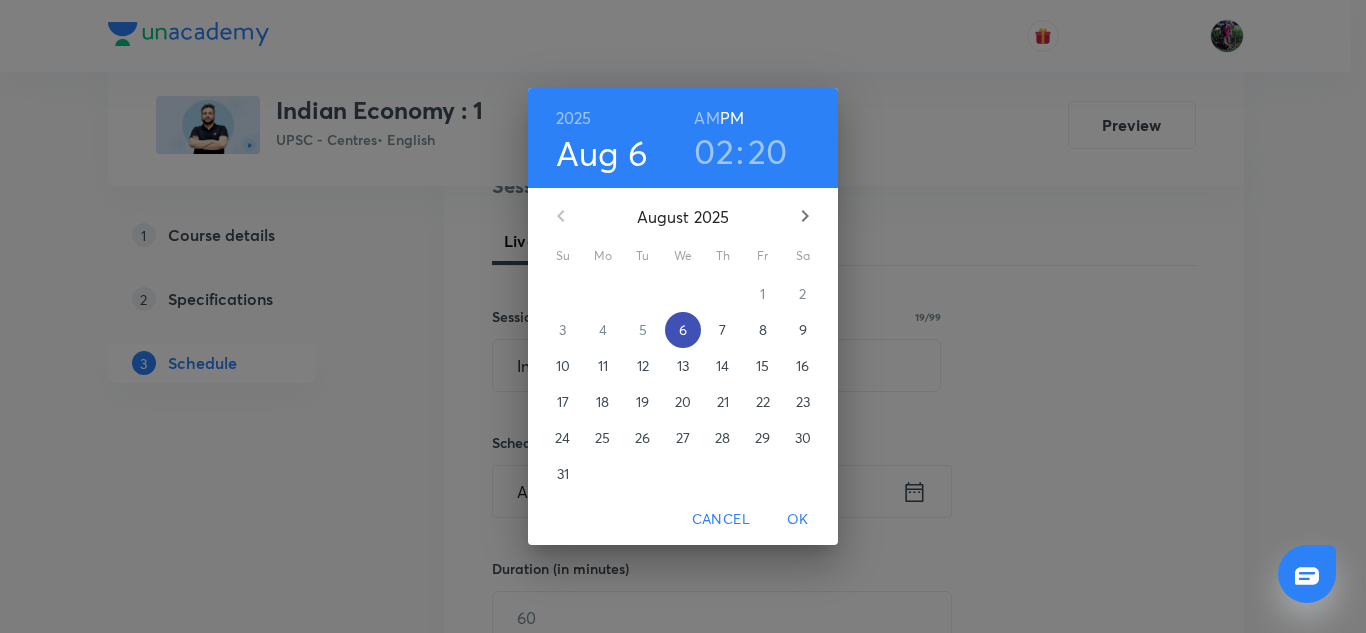 click on "6" at bounding box center [683, 330] 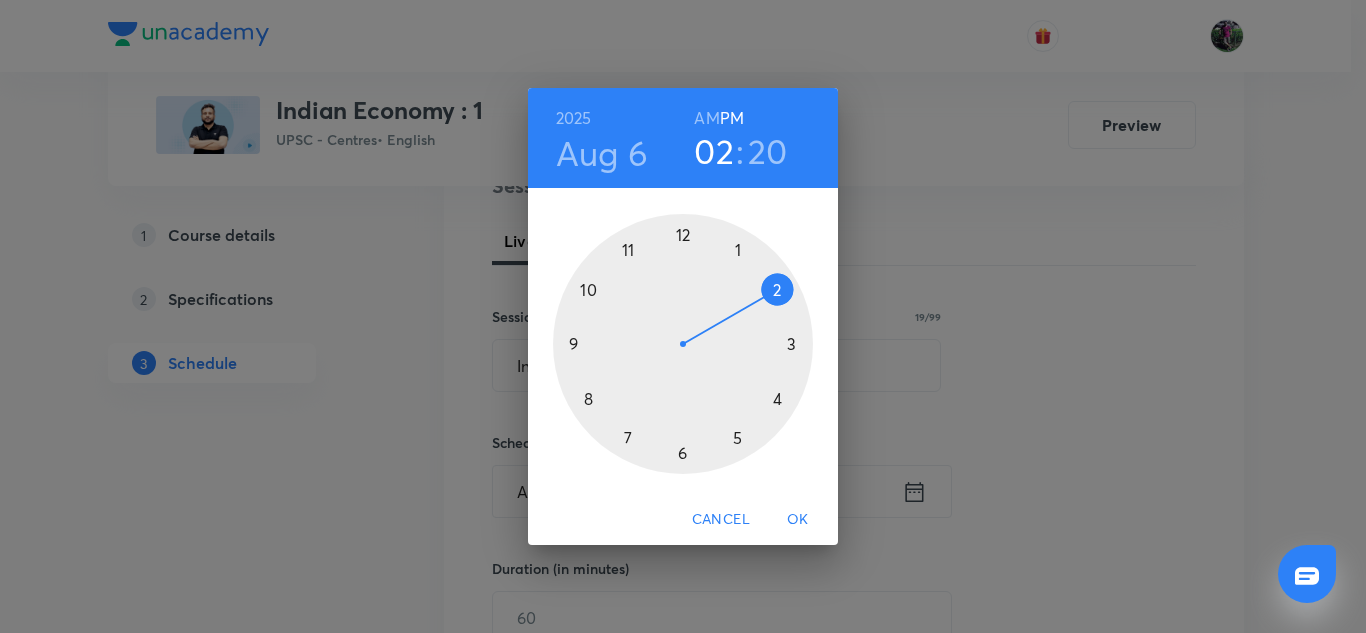 click at bounding box center (683, 344) 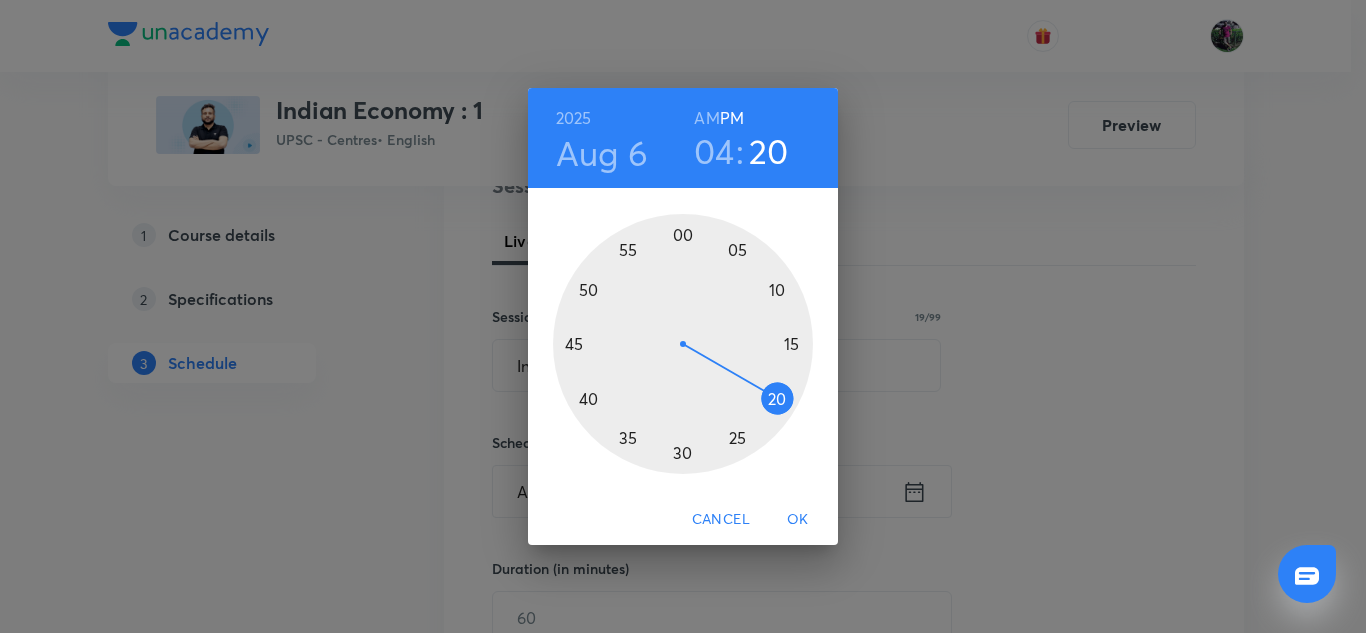click at bounding box center [683, 344] 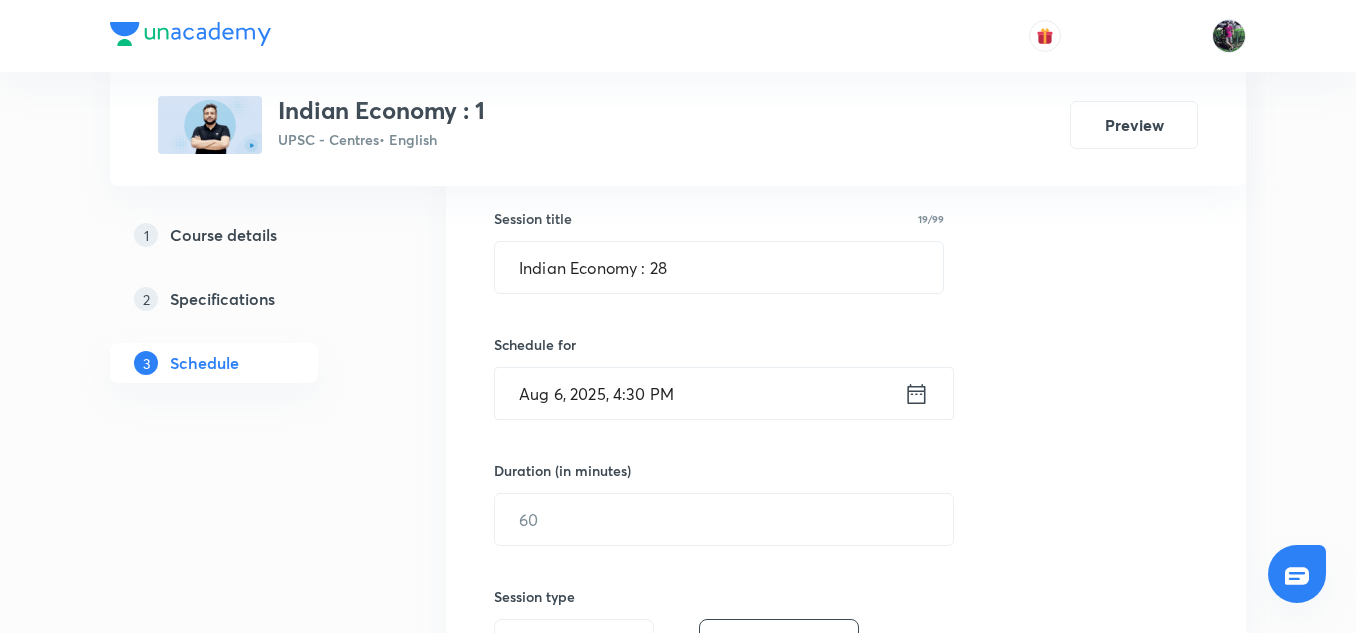 scroll, scrollTop: 446, scrollLeft: 0, axis: vertical 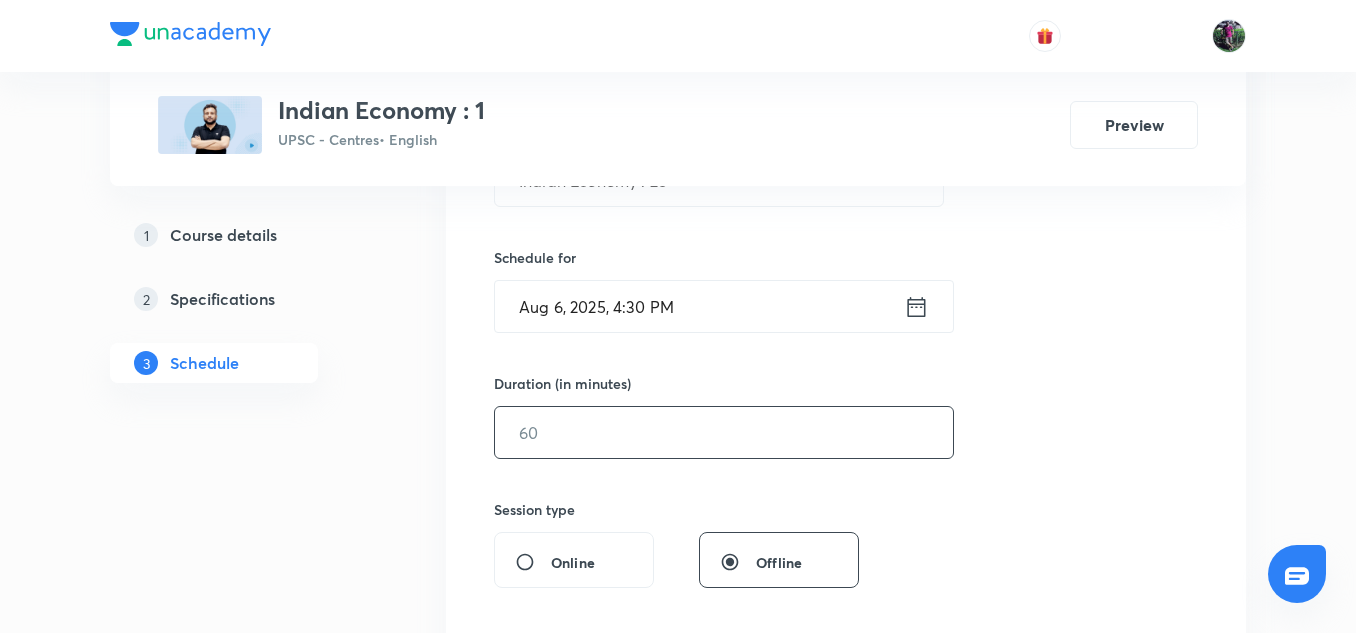 click at bounding box center (724, 432) 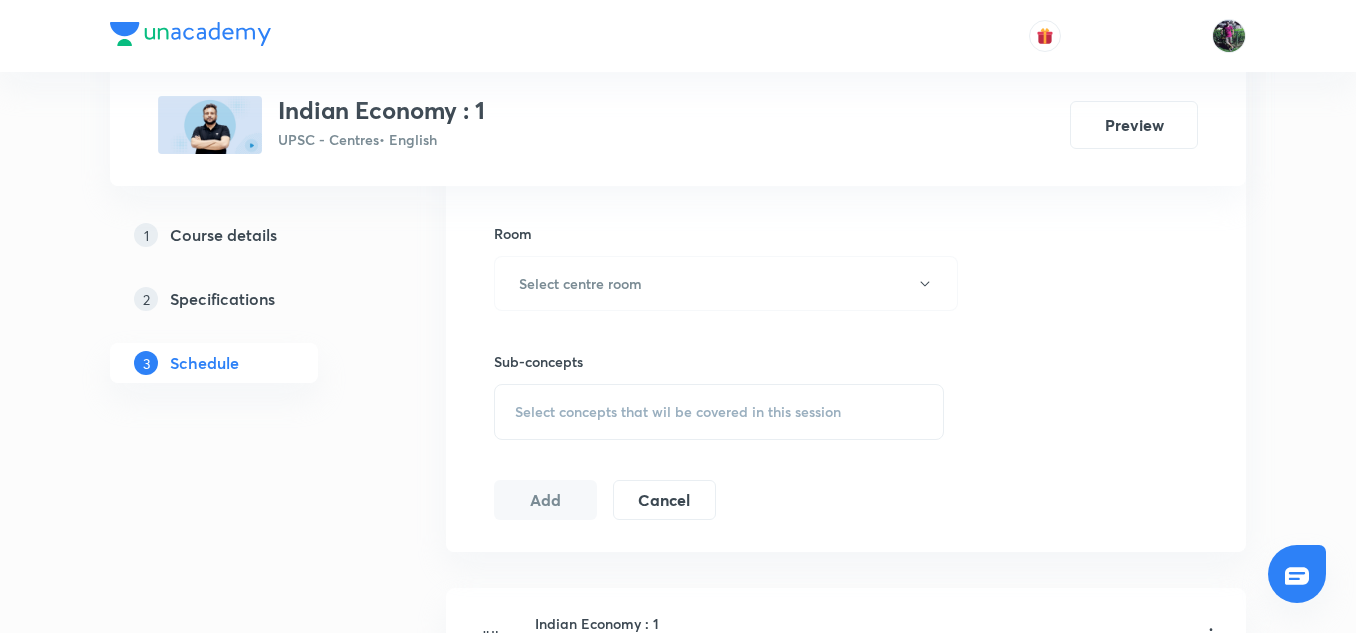 scroll, scrollTop: 877, scrollLeft: 0, axis: vertical 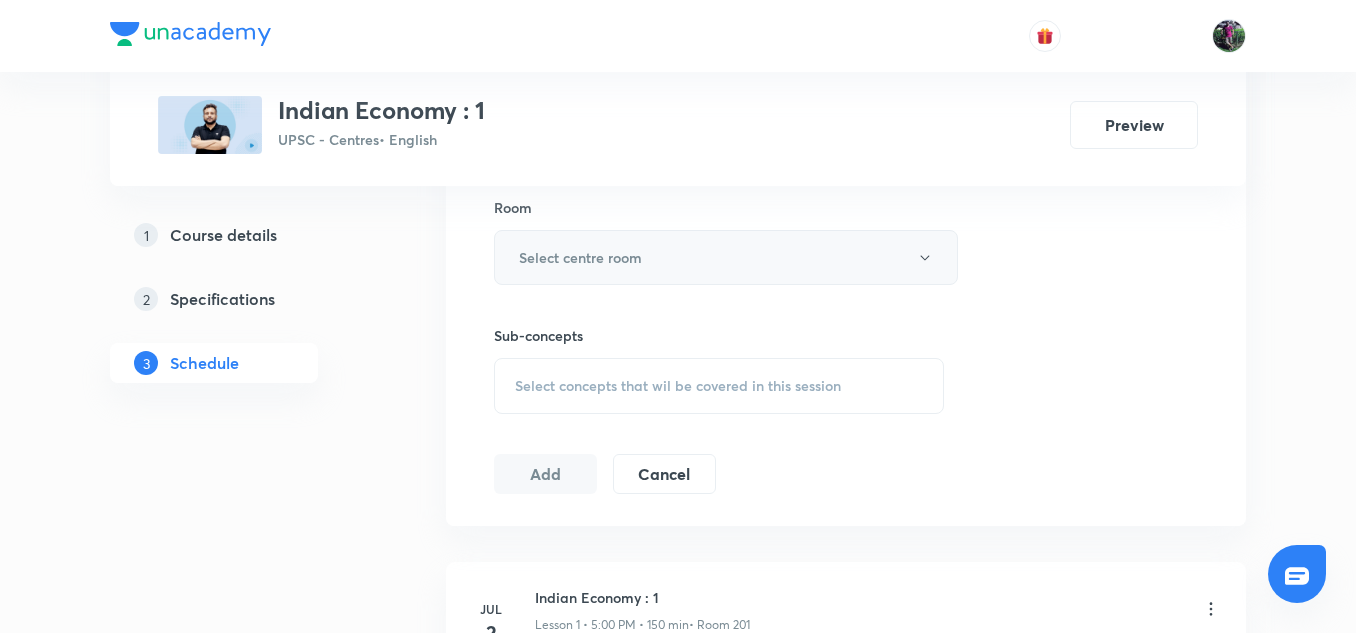 type on "150" 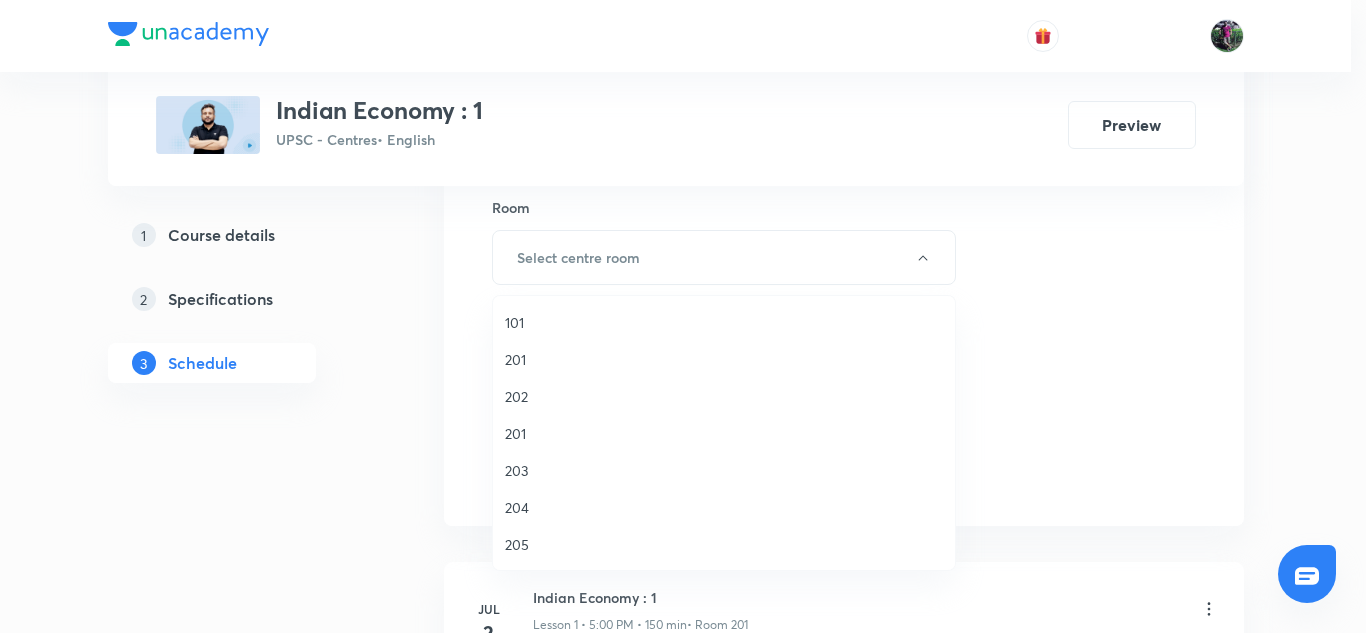 click on "204" at bounding box center [724, 507] 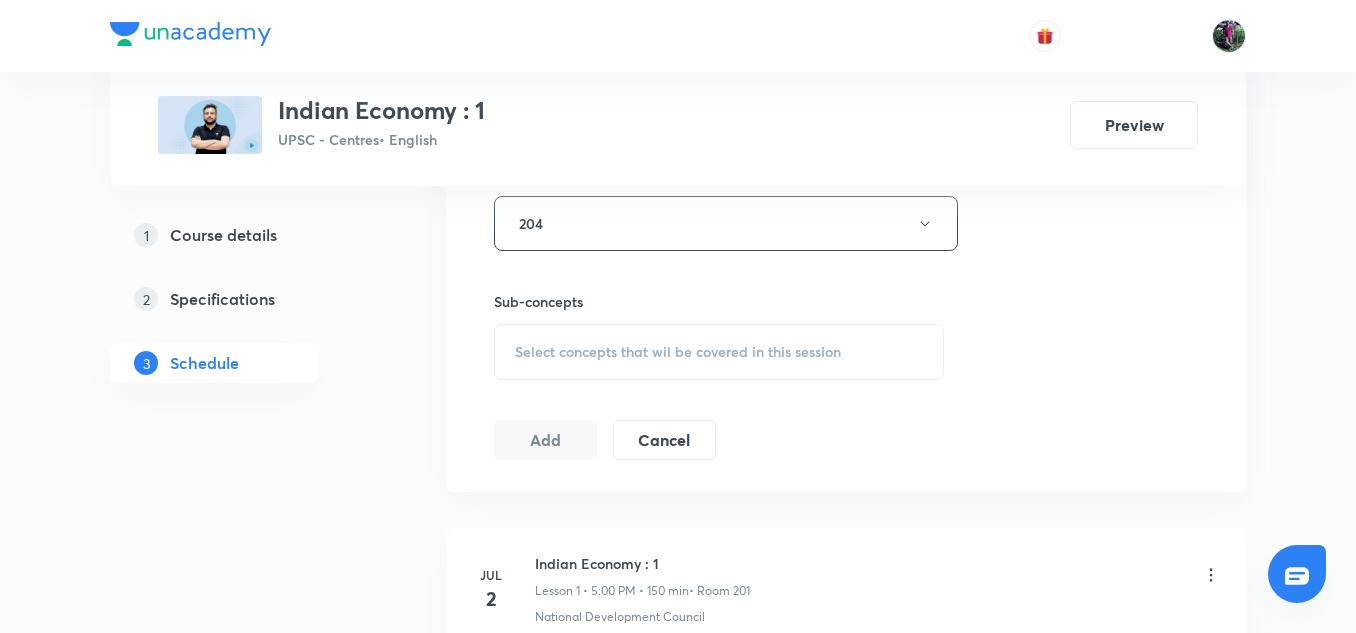 scroll, scrollTop: 910, scrollLeft: 0, axis: vertical 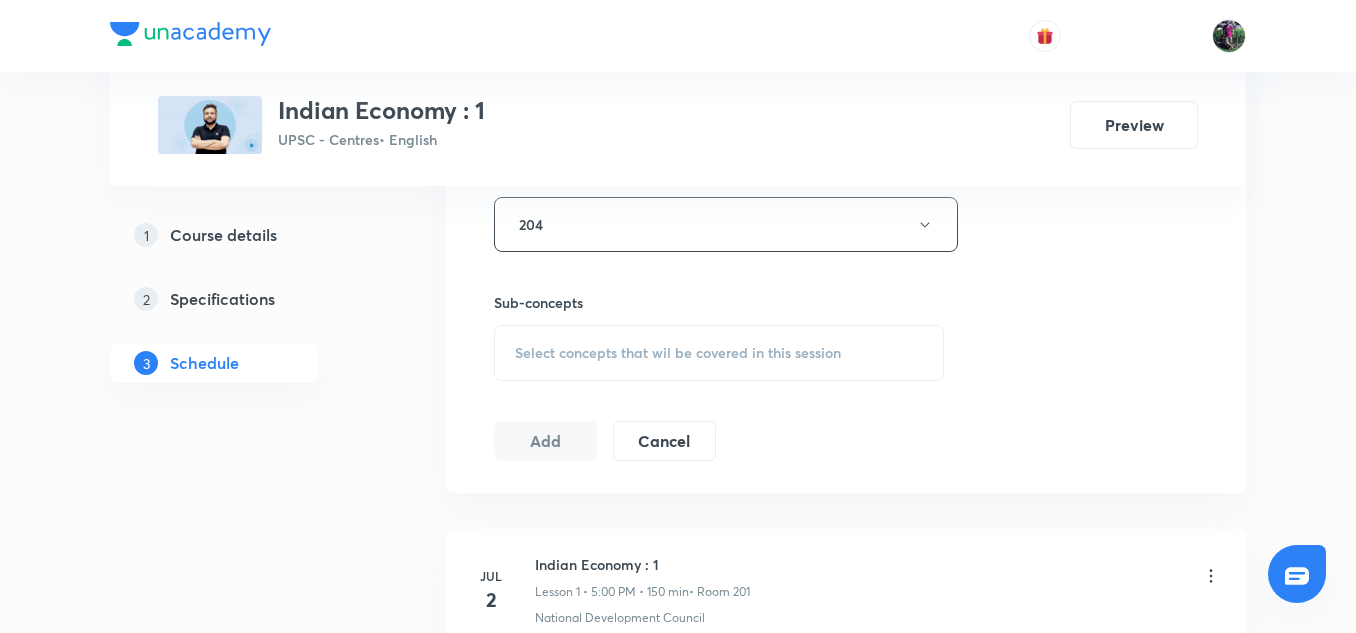 click on "Select concepts that wil be covered in this session" at bounding box center [678, 353] 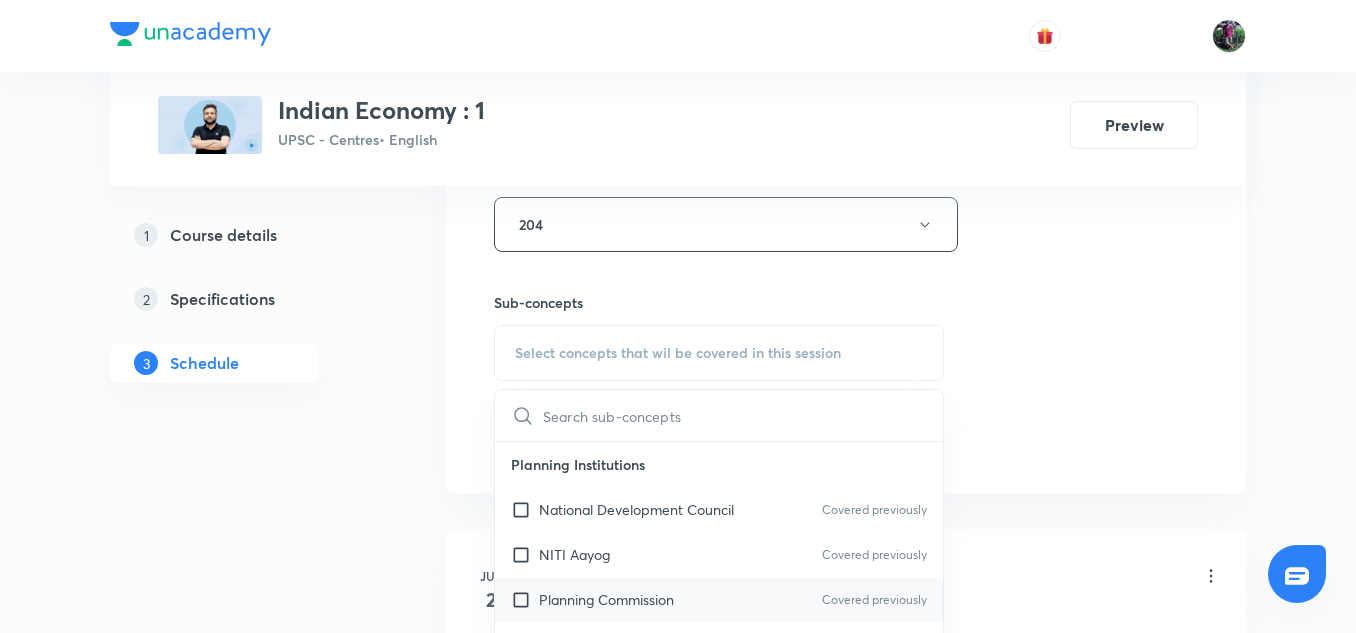 click on "Planning Commission" at bounding box center [606, 599] 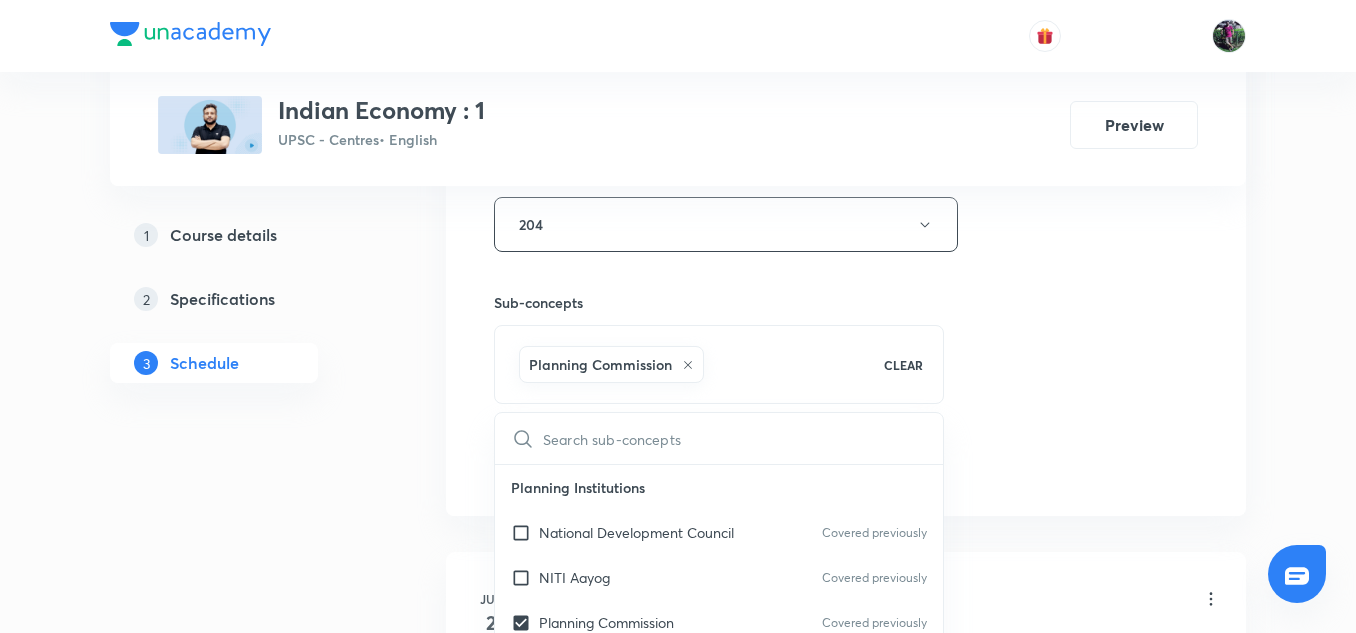 click on "Session  28 Live class Session title 19/99 Indian Economy : 28 ​ Schedule for Aug 6, 2025, 4:30 PM ​ Duration (in minutes) 150 ​   Session type Online Offline Room 204 Sub-concepts Planning Commission CLEAR ​ Planning Institutions National Development Council Covered previously NITI Aayog Covered previously Planning Commission Covered previously Strategies of Planning Gandhian Strategy Harrod Domar Strategy Nehru Mahalanobis strategy International Monetary Fund IMF Reforms IMF: Establishment, Objectives & Quota Regional Trade Agreements PTA & FTA RCEP SAFTA TPP World Bank Group IBRD, IDA, IFC, ICSID and MIGA World Trade Organisation Agreement on Agriculture & Peace Clause Doha & Nairobi Ministerial Conferences GATT to WTO IPR Issues & New IPR Policy 2016 TRIPs & TRIPS+ WTO: Objectives, Functions & Structure Alternative to GDP Green GDP Happiness Index Human Development Index Human Poverty Index Social Progress Index GST 101st Constitutional Amendment Anti-Profiteering in GST Benefits of GST to MSMEs" at bounding box center (846, 3) 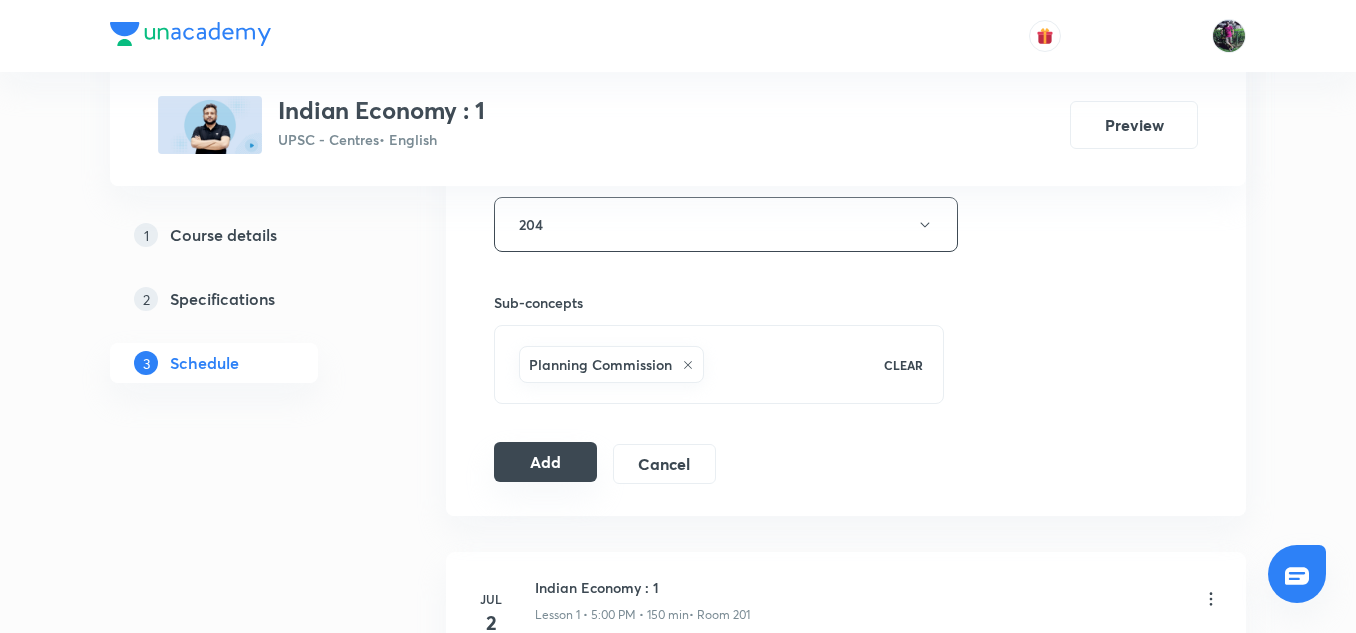 click on "Add" at bounding box center [545, 462] 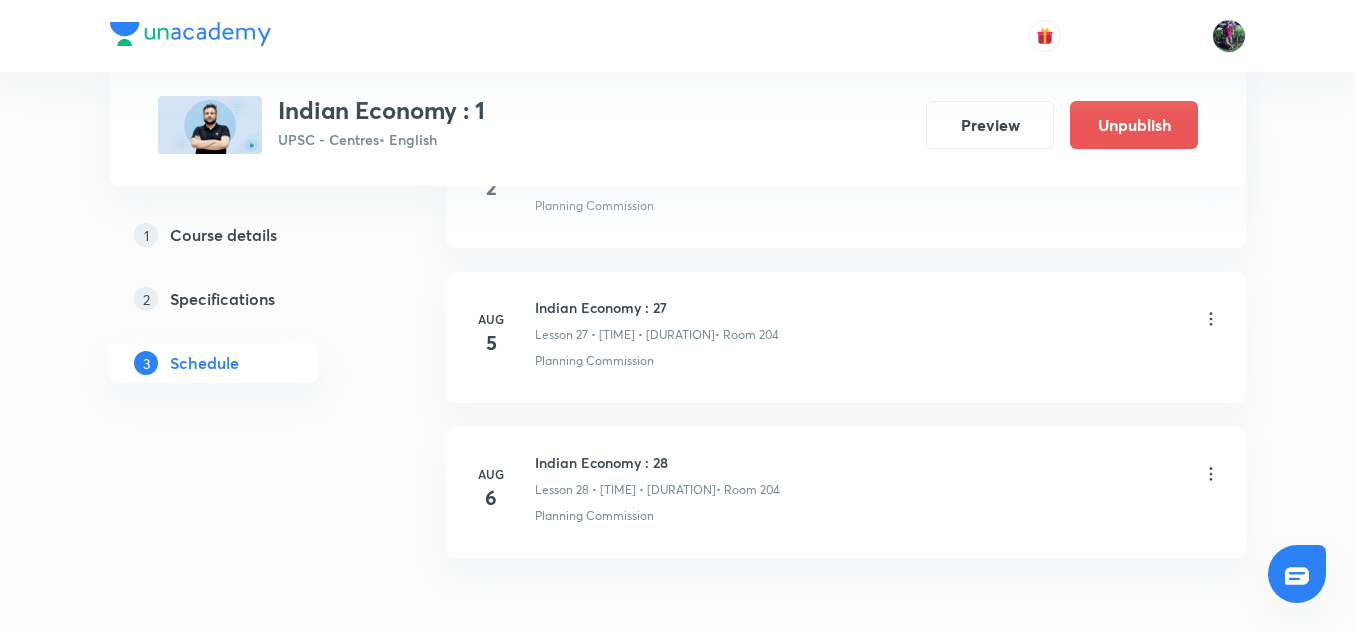 scroll, scrollTop: 4391, scrollLeft: 0, axis: vertical 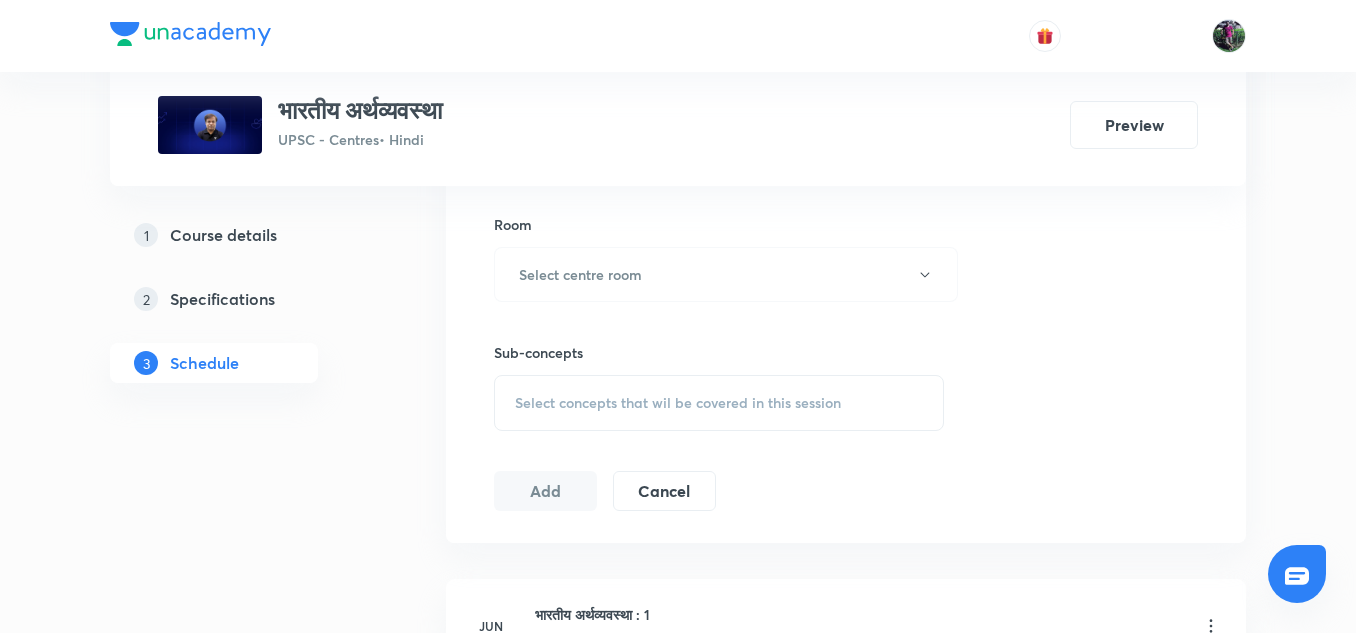 type on "150" 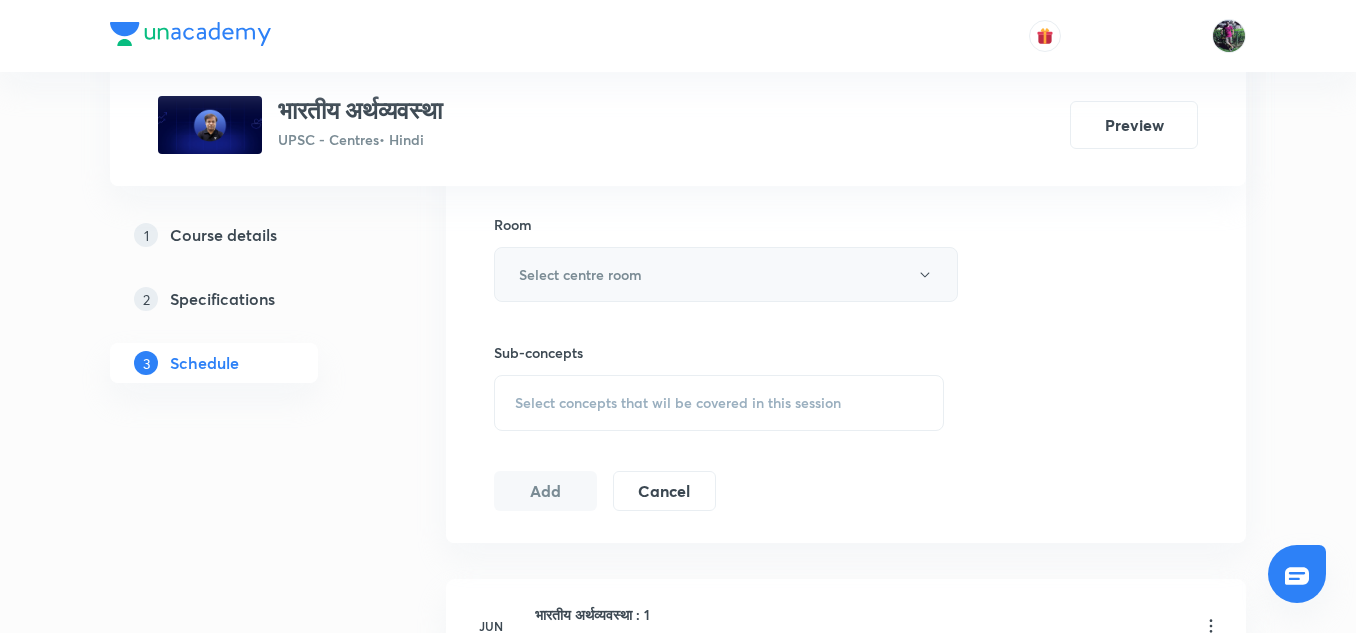 drag, startPoint x: 0, startPoint y: 0, endPoint x: 603, endPoint y: 268, distance: 659.8735 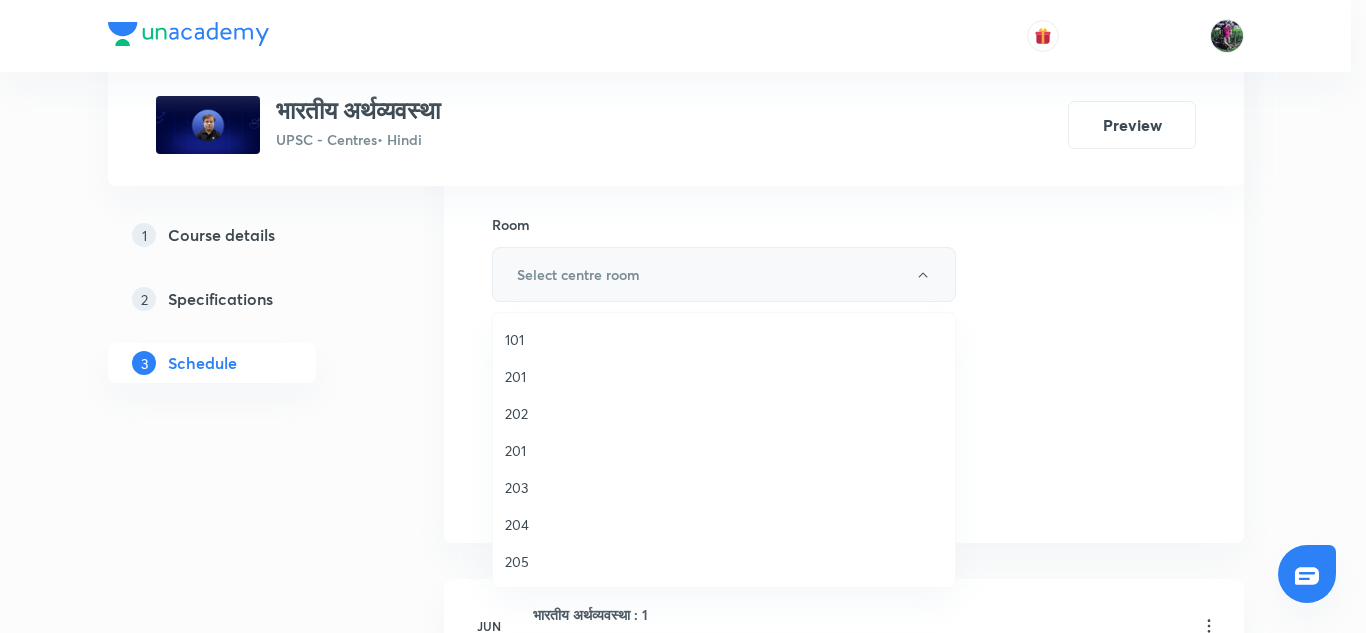click at bounding box center [683, 316] 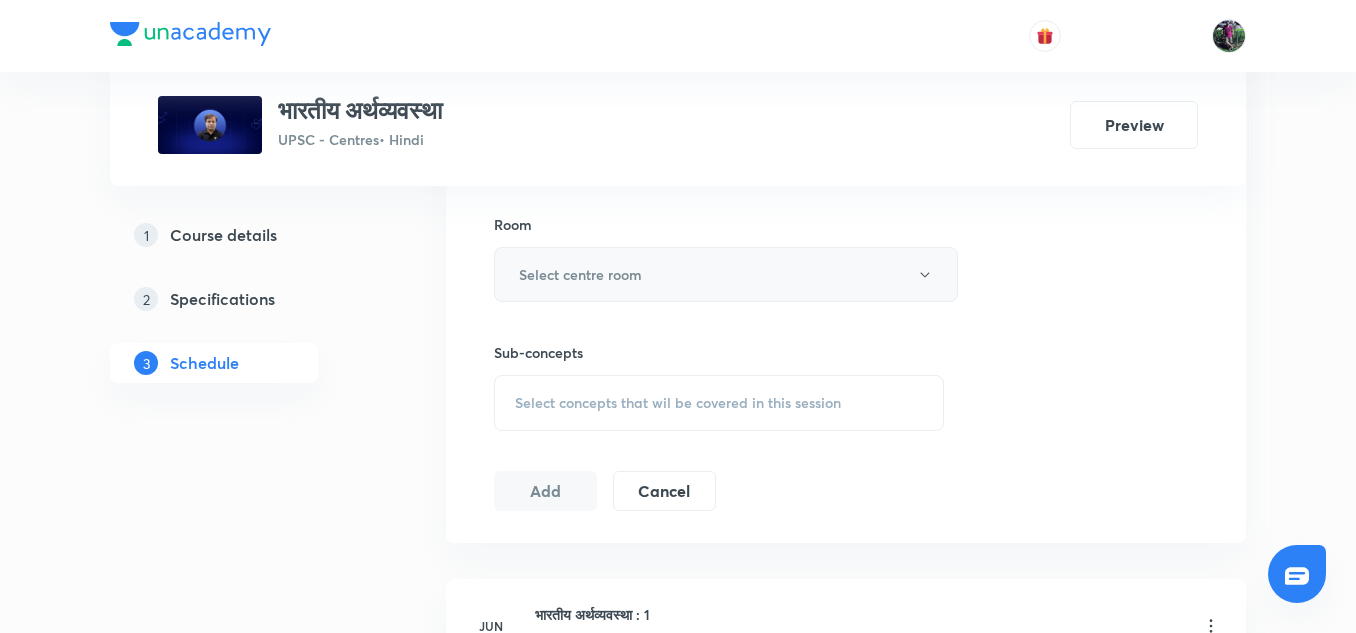 click on "Select centre room" at bounding box center (580, 274) 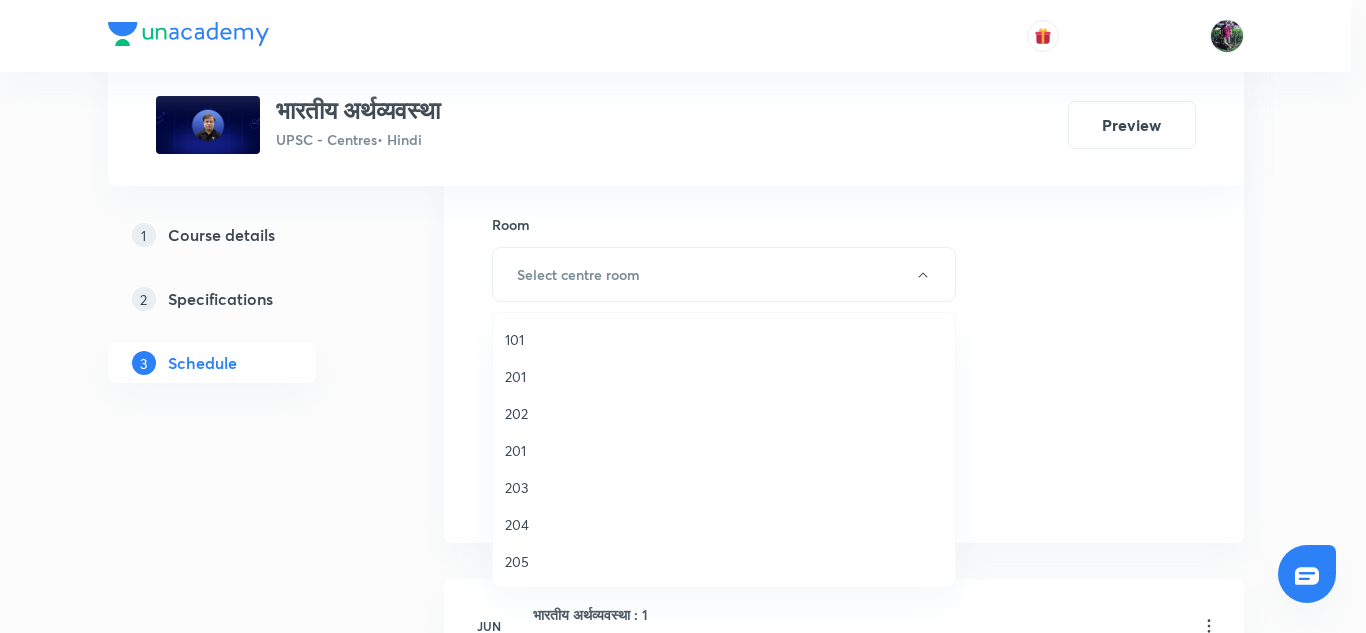 click on "203" at bounding box center [724, 487] 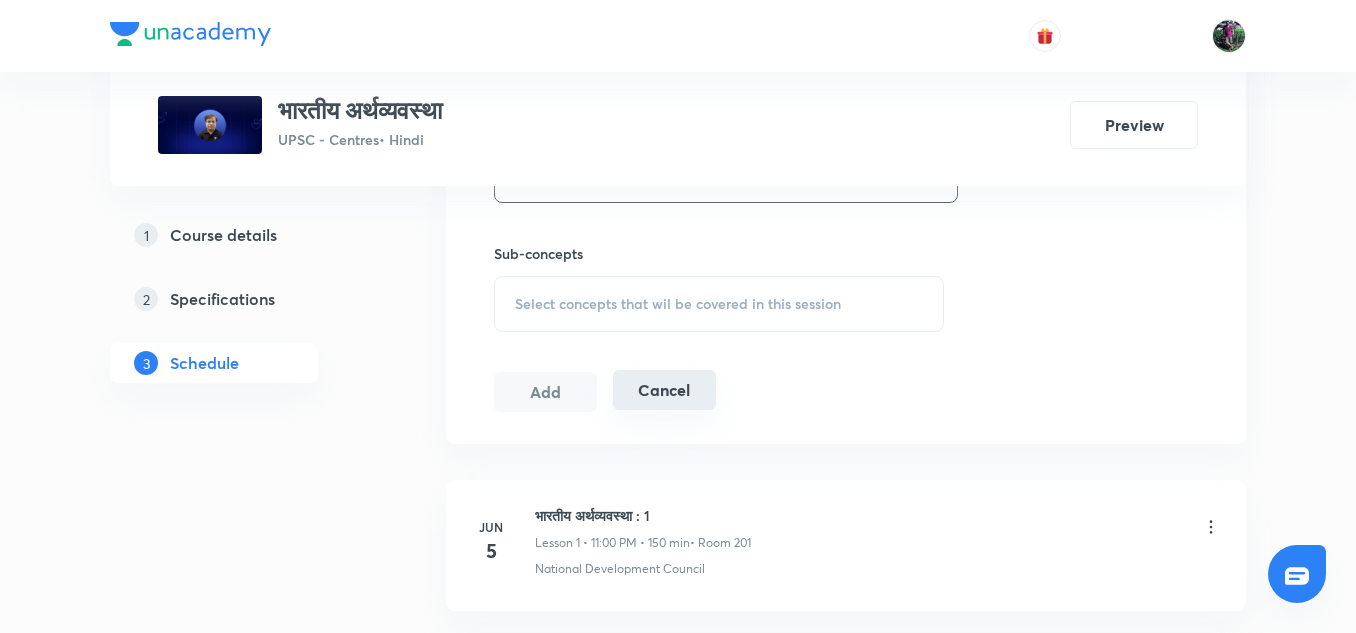 scroll, scrollTop: 963, scrollLeft: 0, axis: vertical 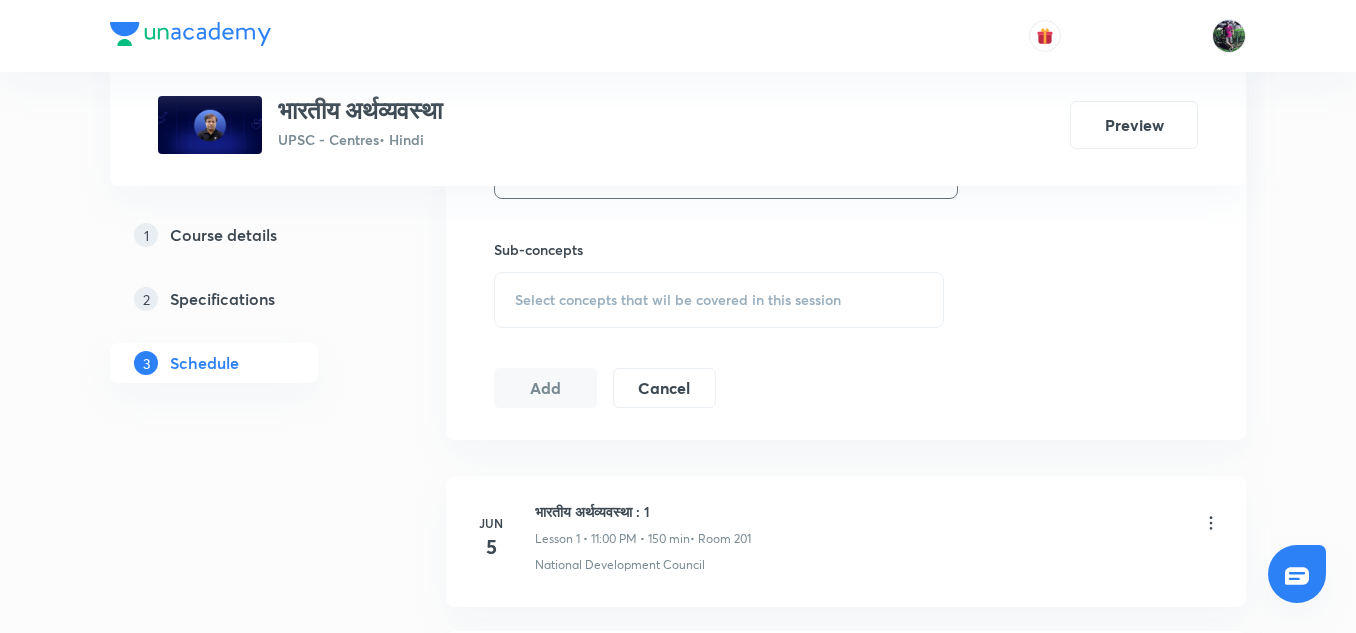 click on "Select concepts that wil be covered in this session" at bounding box center [678, 300] 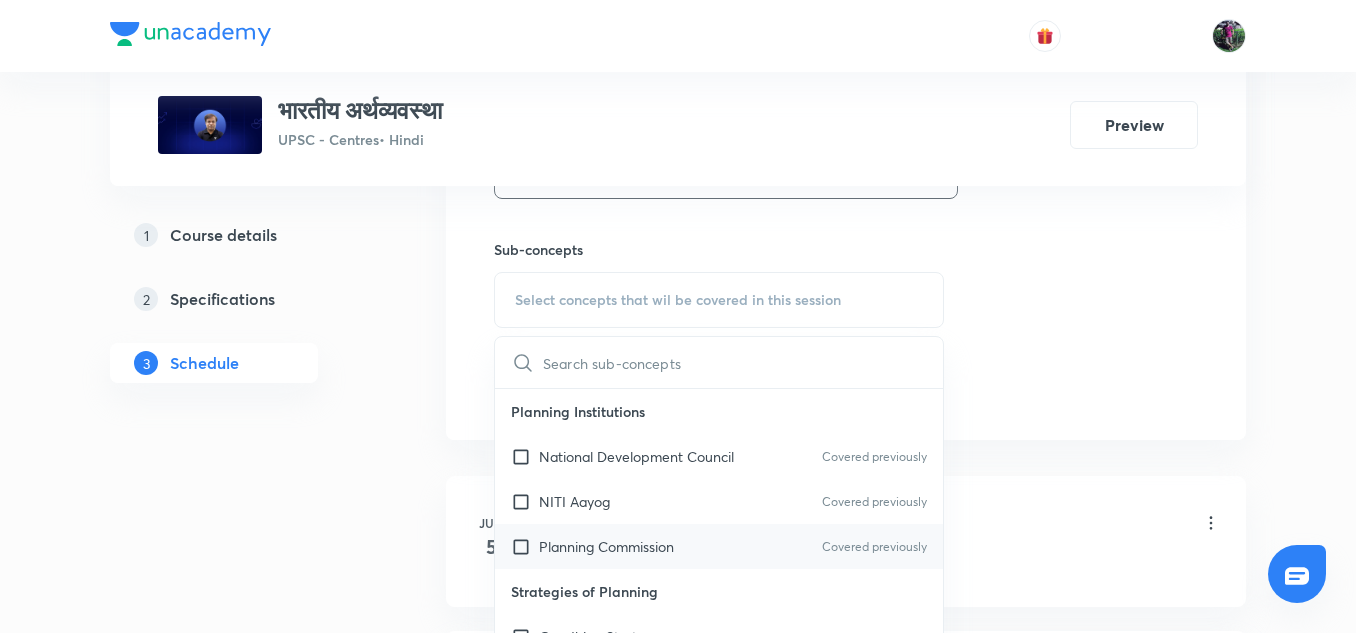 click on "Planning Commission" at bounding box center [606, 546] 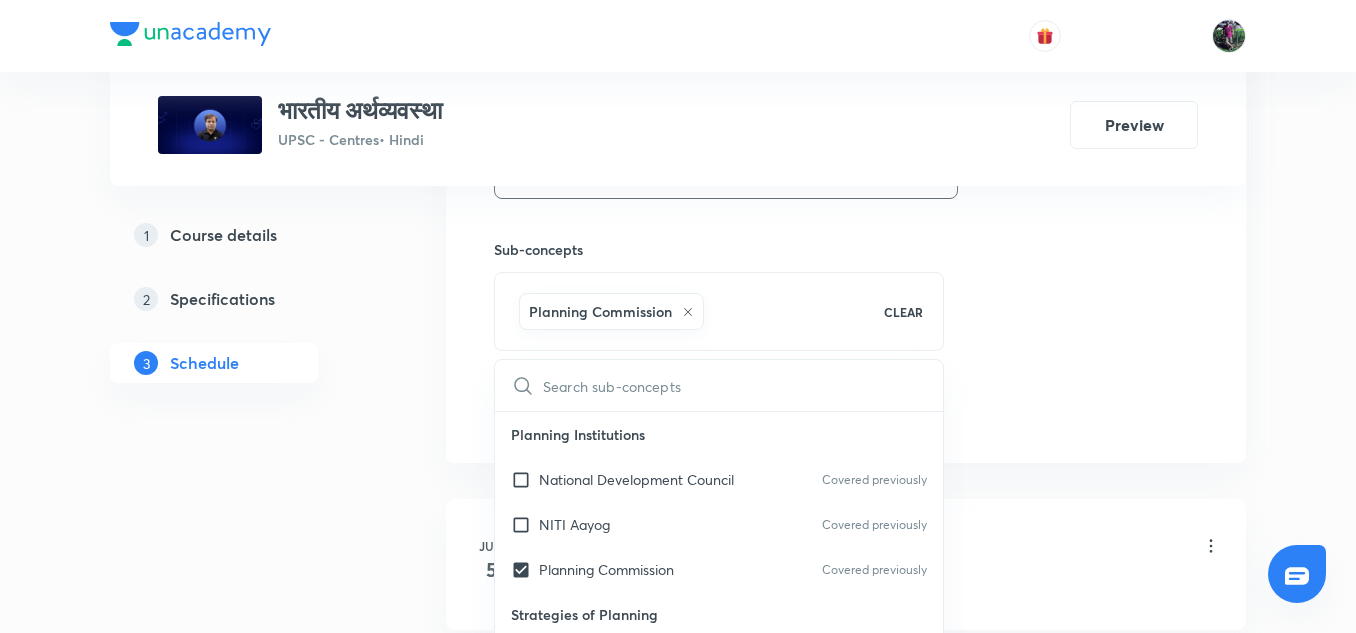 click on "Session  47 Live class Session title 24/99 भारतीय अर्थव्यवस्था : 47 ​ Schedule for Aug 6, 2025, 5:00 PM ​ Duration (in minutes) 150 ​   Session type Online Offline Room 203 Sub-concepts Planning Commission CLEAR ​ Planning Institutions National Development Council Covered previously NITI Aayog Covered previously Planning Commission Covered previously Strategies of Planning Gandhian Strategy Harrod Domar Strategy Nehru Mahalanobis strategy International Monetary Fund IMF Reforms IMF: Establishment, Objectives & Quota Regional Trade Agreements PTA & FTA RCEP SAFTA TPP World Bank Group IBRD, IDA, IFC, ICSID and MIGA World Trade Organisation Agreement on Agriculture & Peace Clause Doha & Nairobi Ministerial Conferences GATT to WTO IPR Issues & New IPR Policy 2016 TRIPs & TRIPS+ WTO: Objectives, Functions & Structure Alternative to GDP Green GDP Happiness Index Human Development Index Human Poverty Index Social Progress Index International Organisations Taxation POEM NNP" at bounding box center [846, -50] 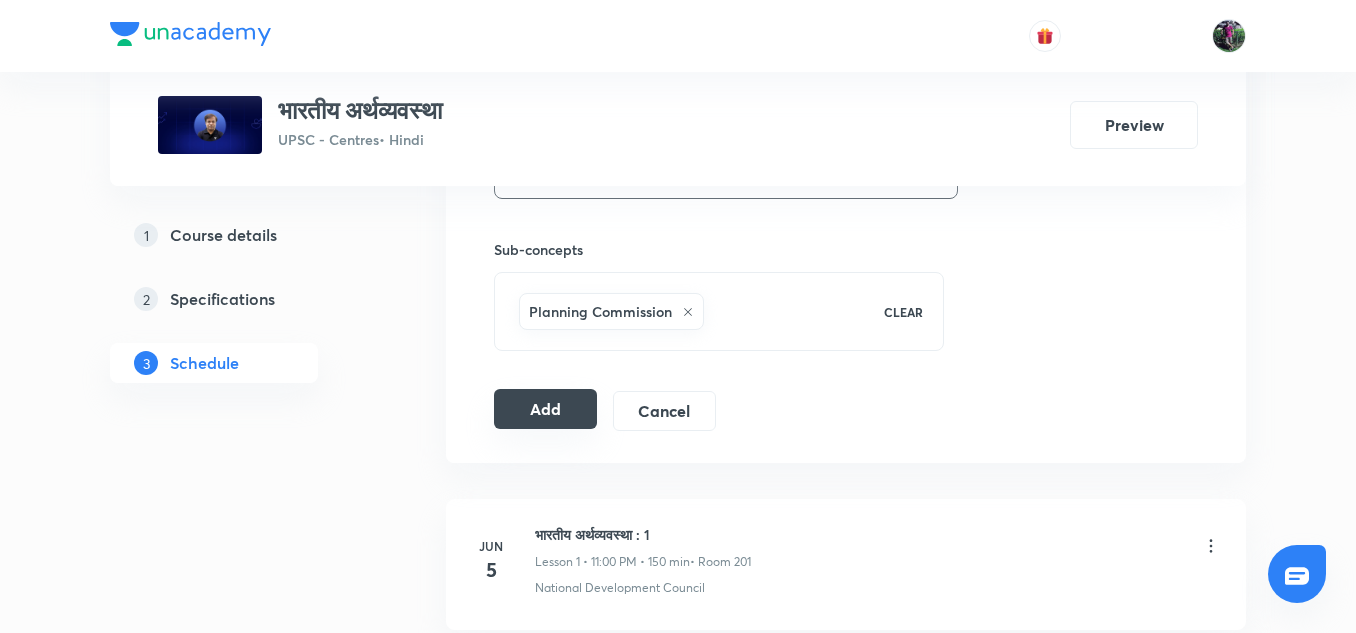 click on "Add" at bounding box center [545, 409] 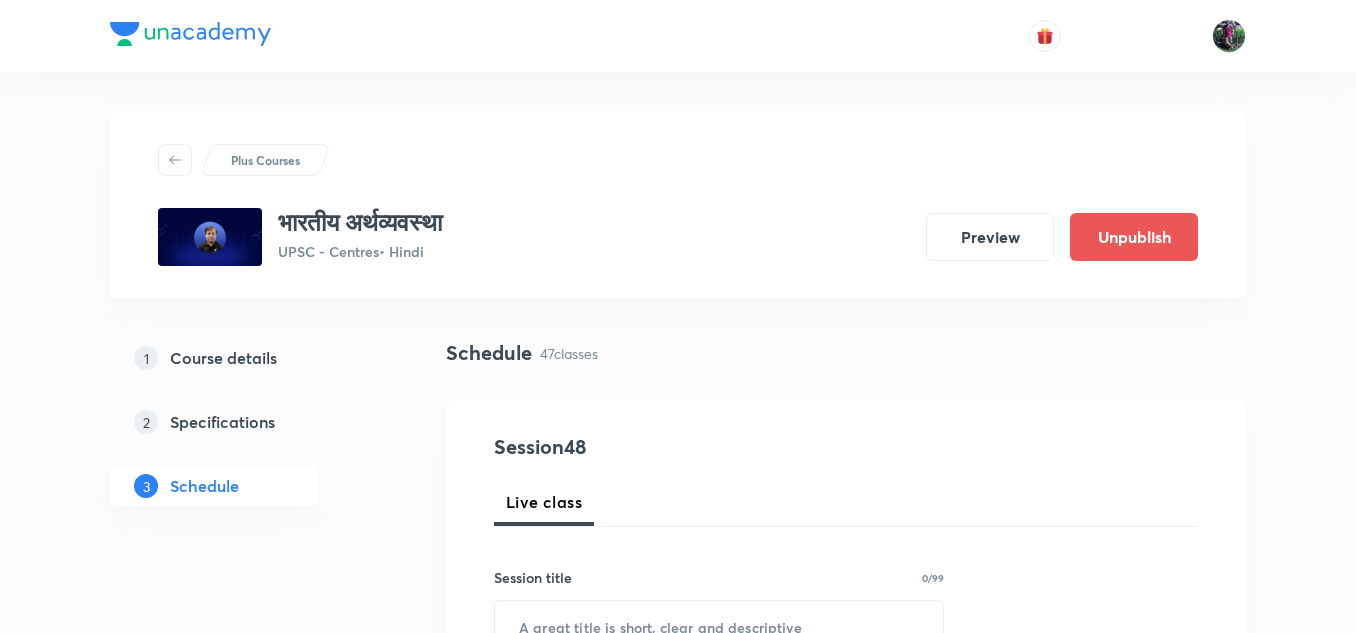scroll, scrollTop: 963, scrollLeft: 0, axis: vertical 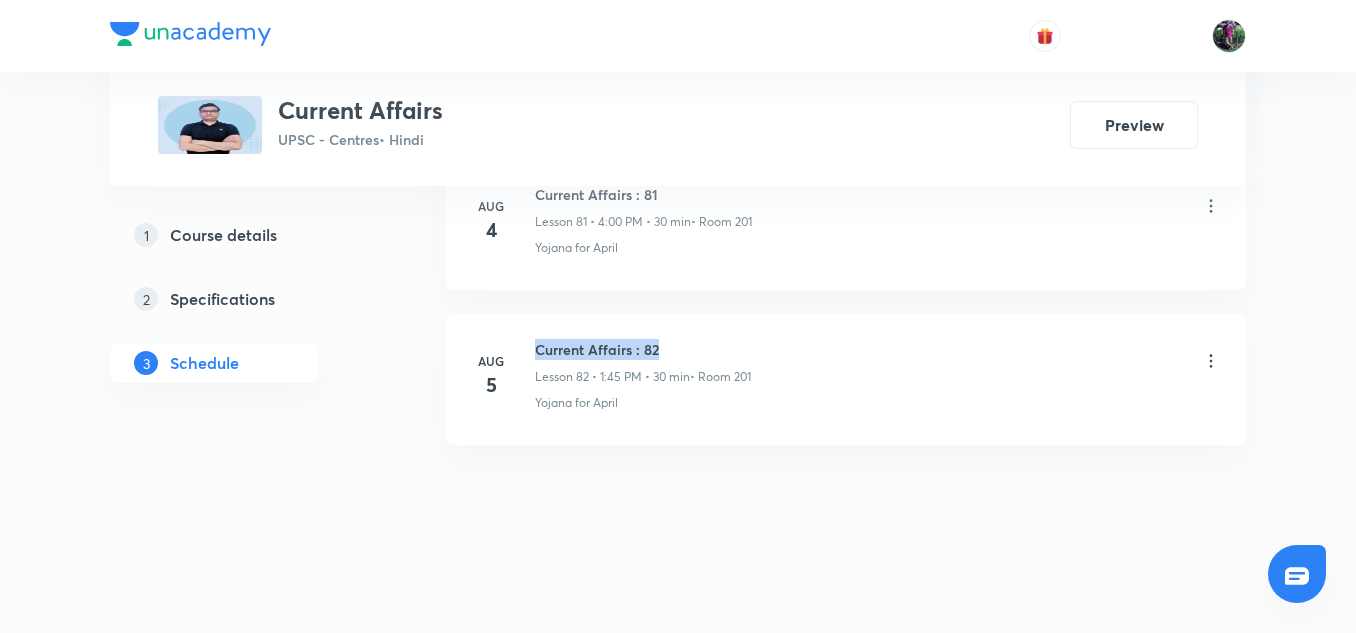 drag, startPoint x: 536, startPoint y: 350, endPoint x: 708, endPoint y: 343, distance: 172.14238 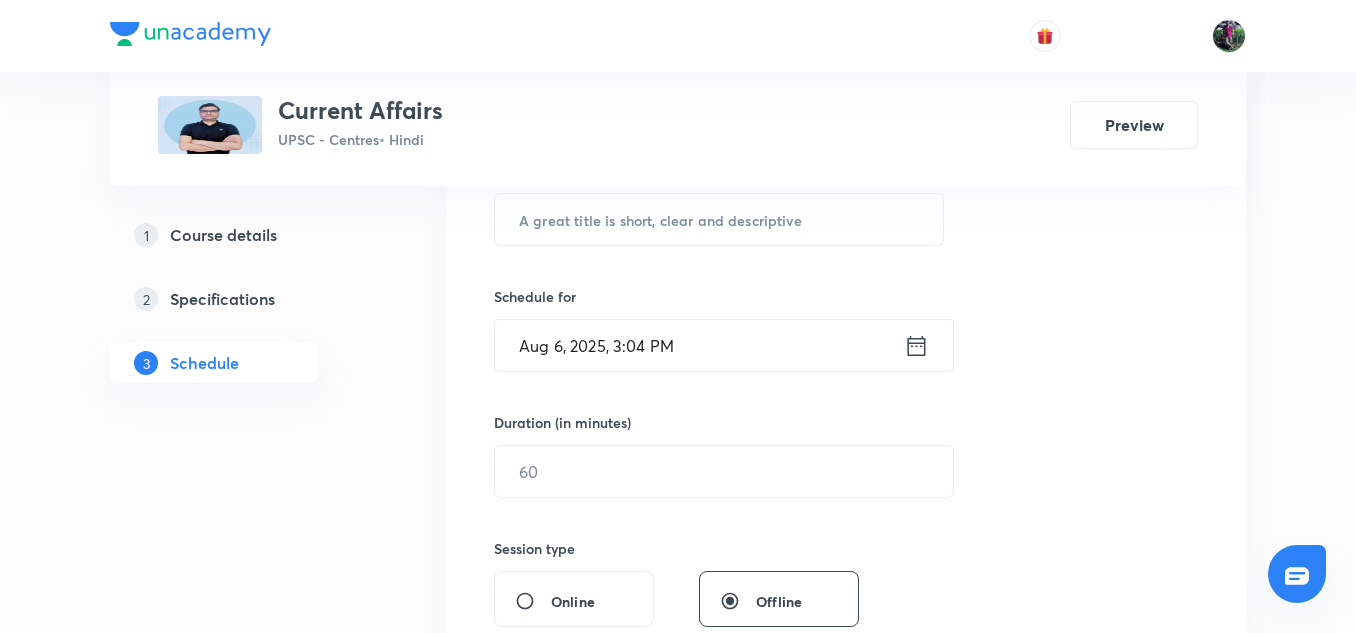 scroll, scrollTop: 303, scrollLeft: 0, axis: vertical 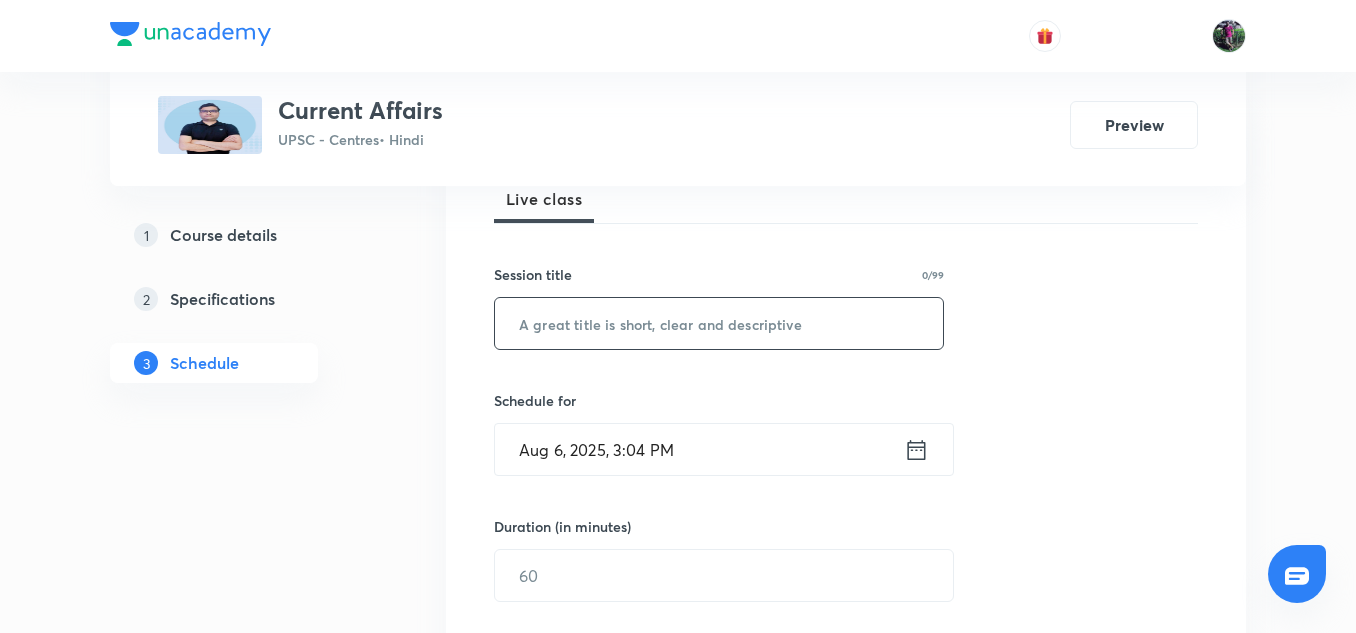 click at bounding box center (719, 323) 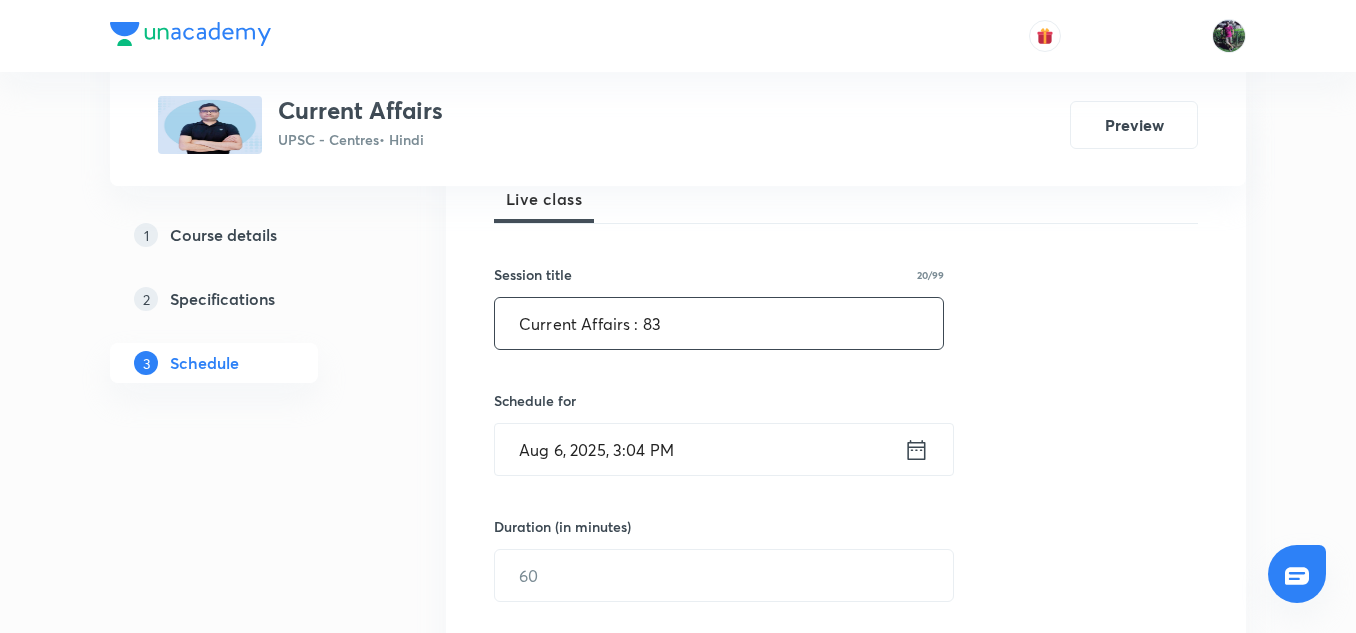 type on "Current Affairs : 83" 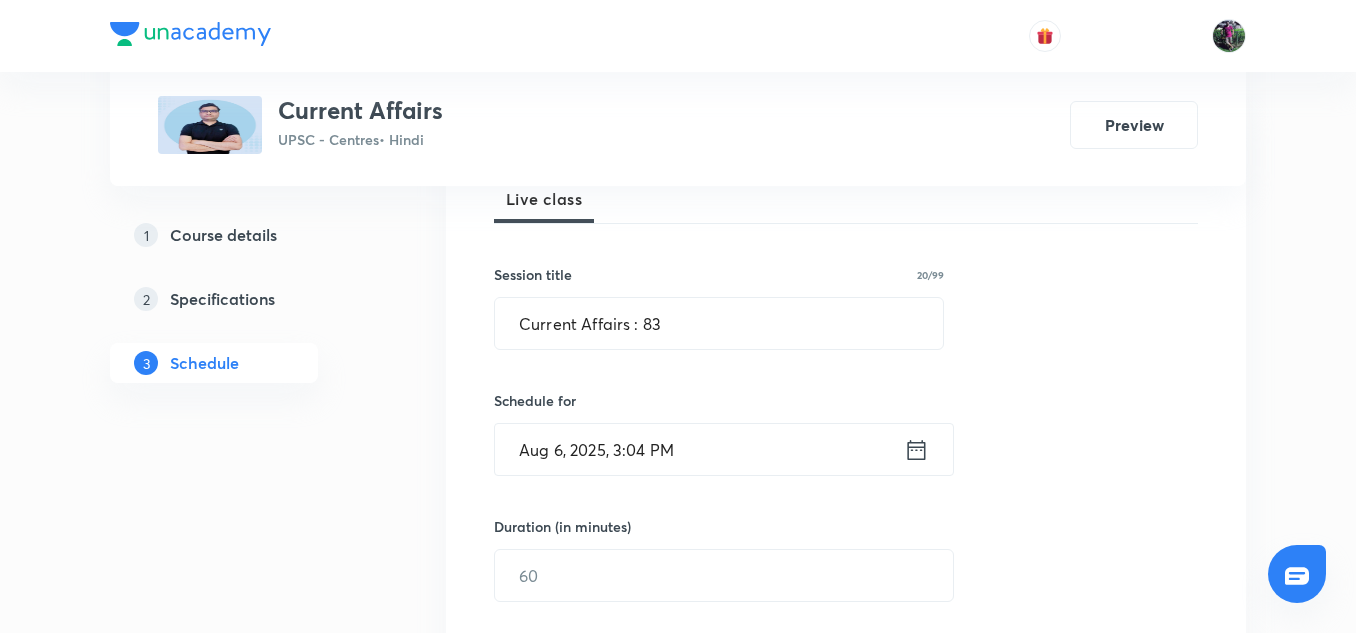click on "Aug 6, 2025, 3:04 PM" at bounding box center (699, 449) 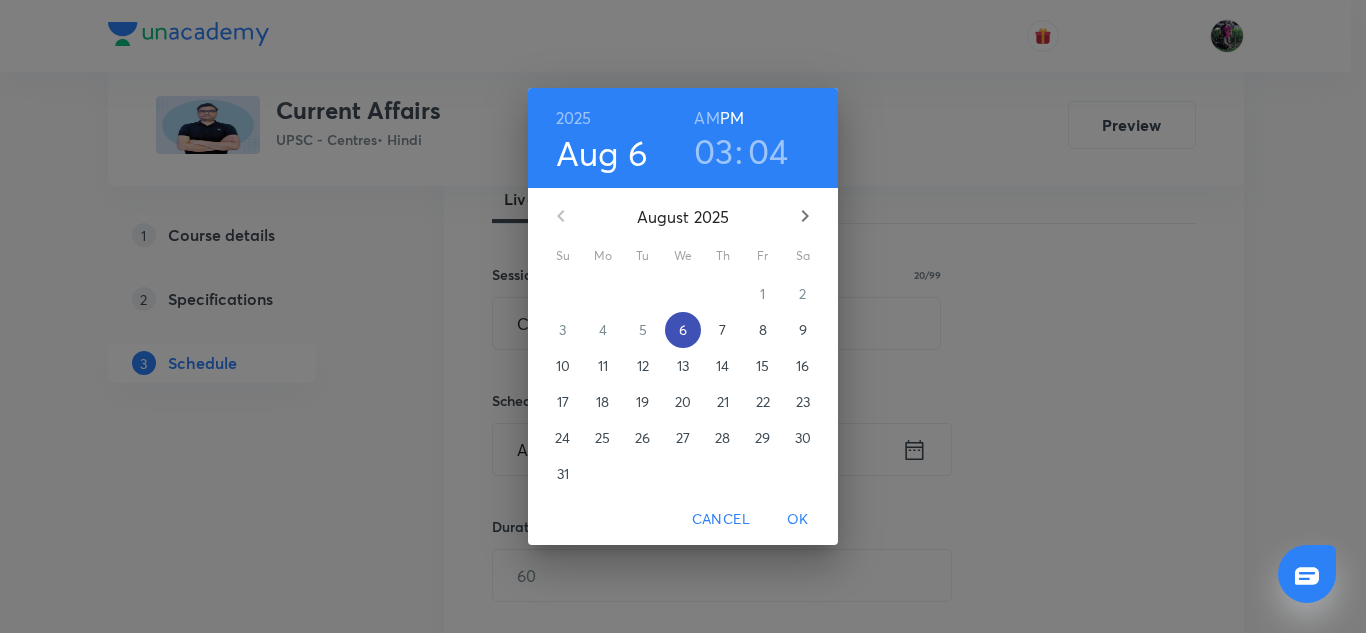 click on "6" at bounding box center [683, 330] 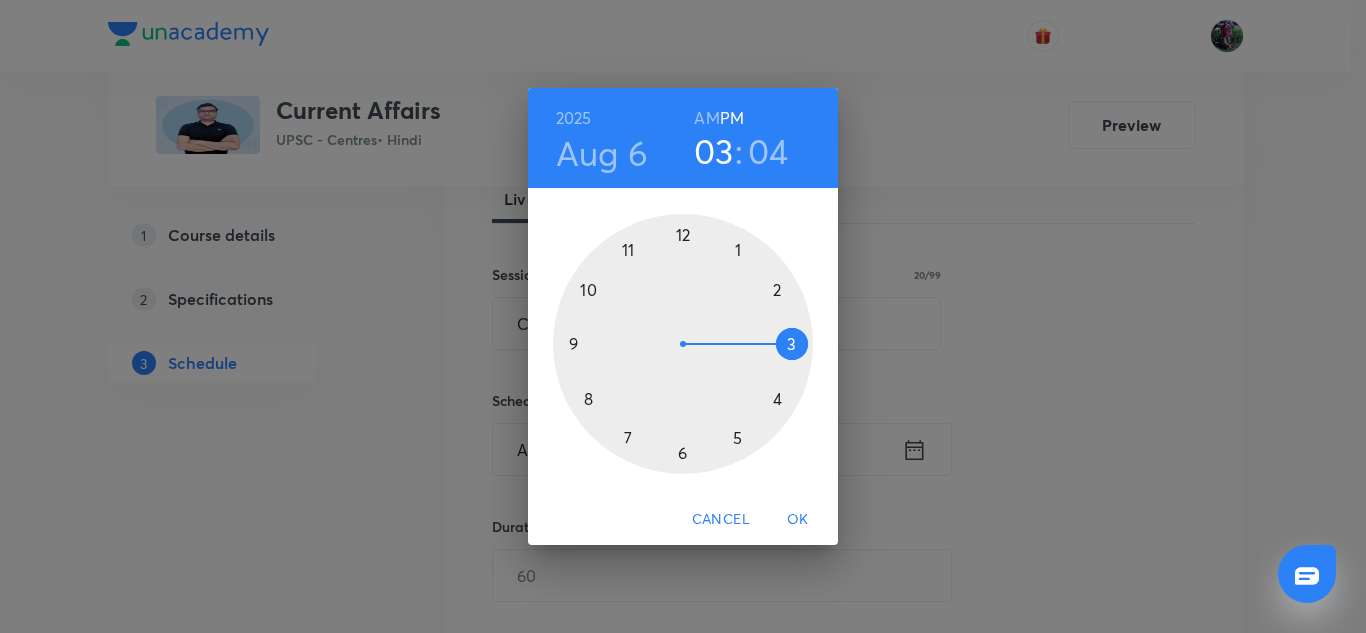 click at bounding box center (683, 344) 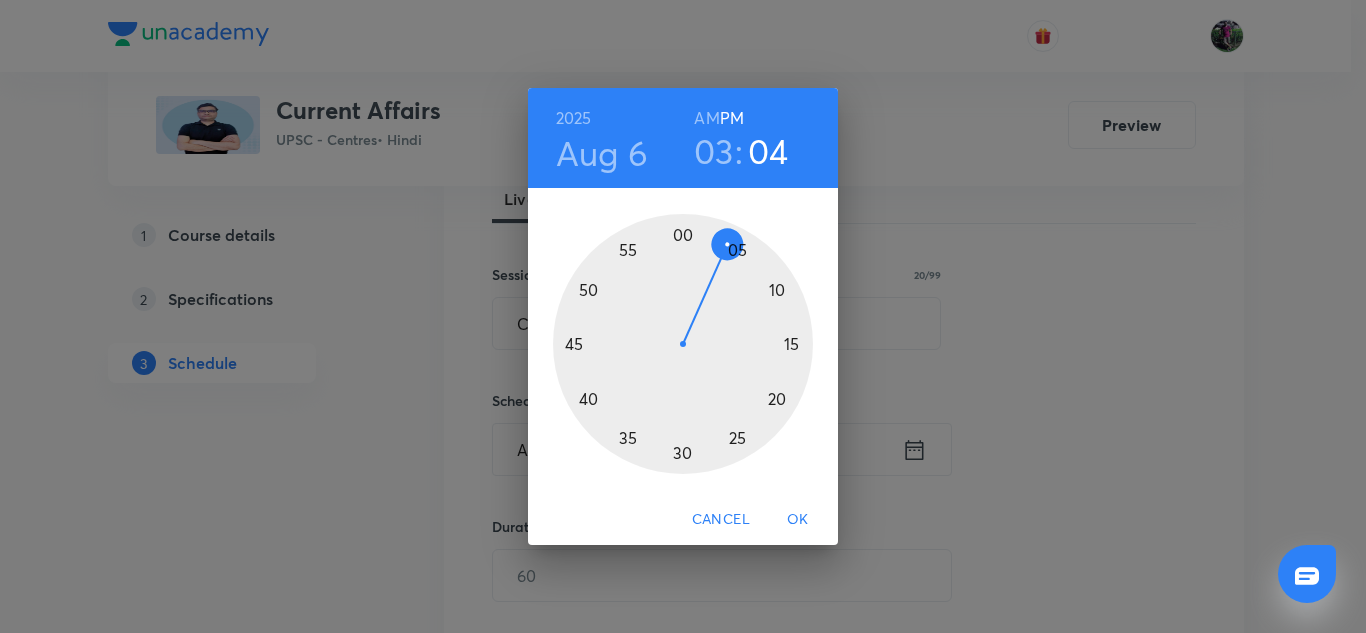 click at bounding box center [683, 344] 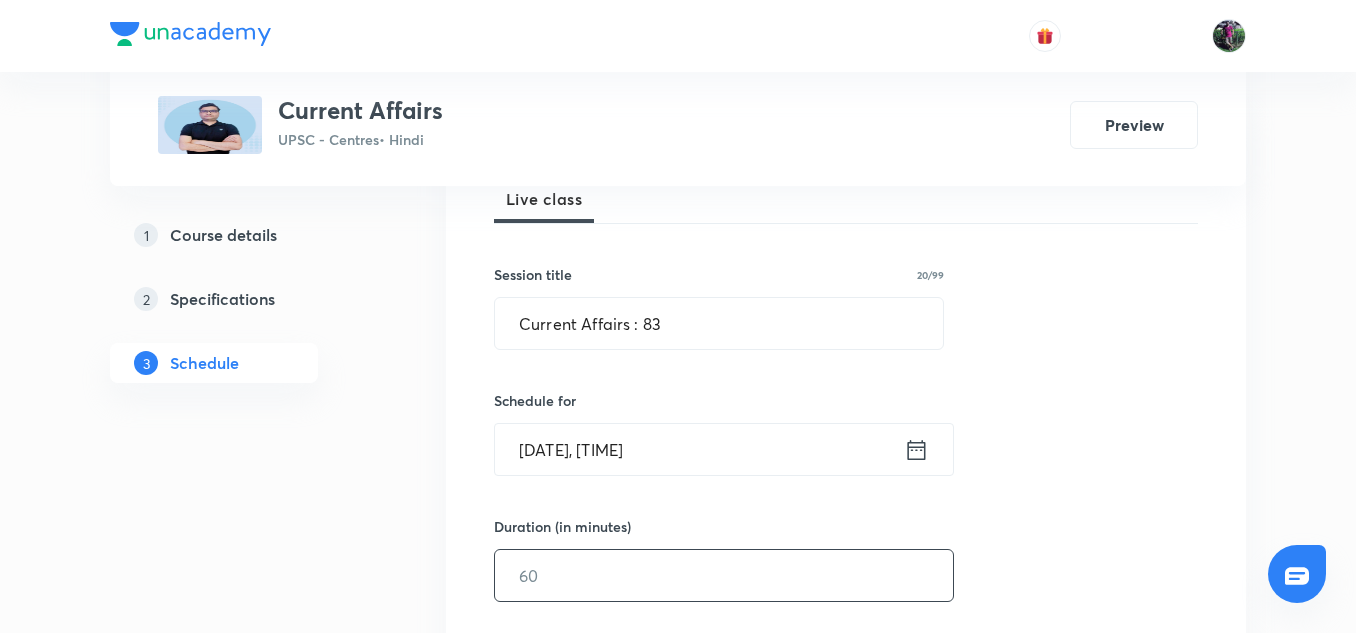 click at bounding box center (724, 575) 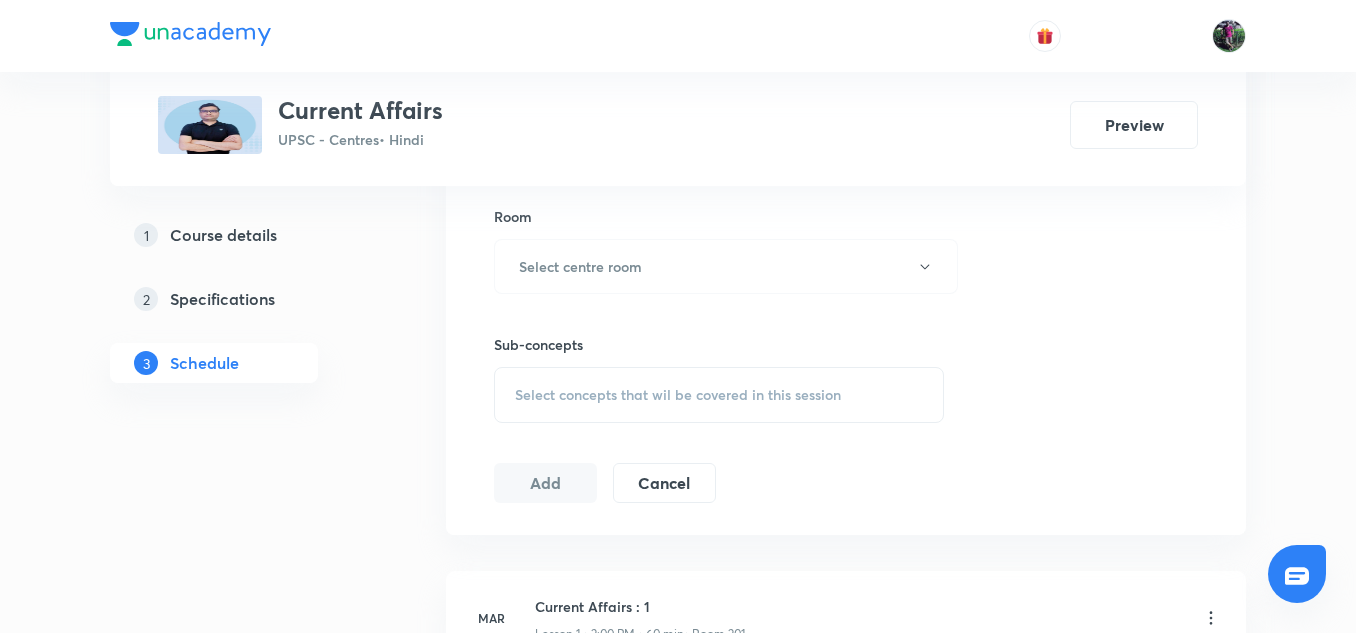 scroll, scrollTop: 931, scrollLeft: 0, axis: vertical 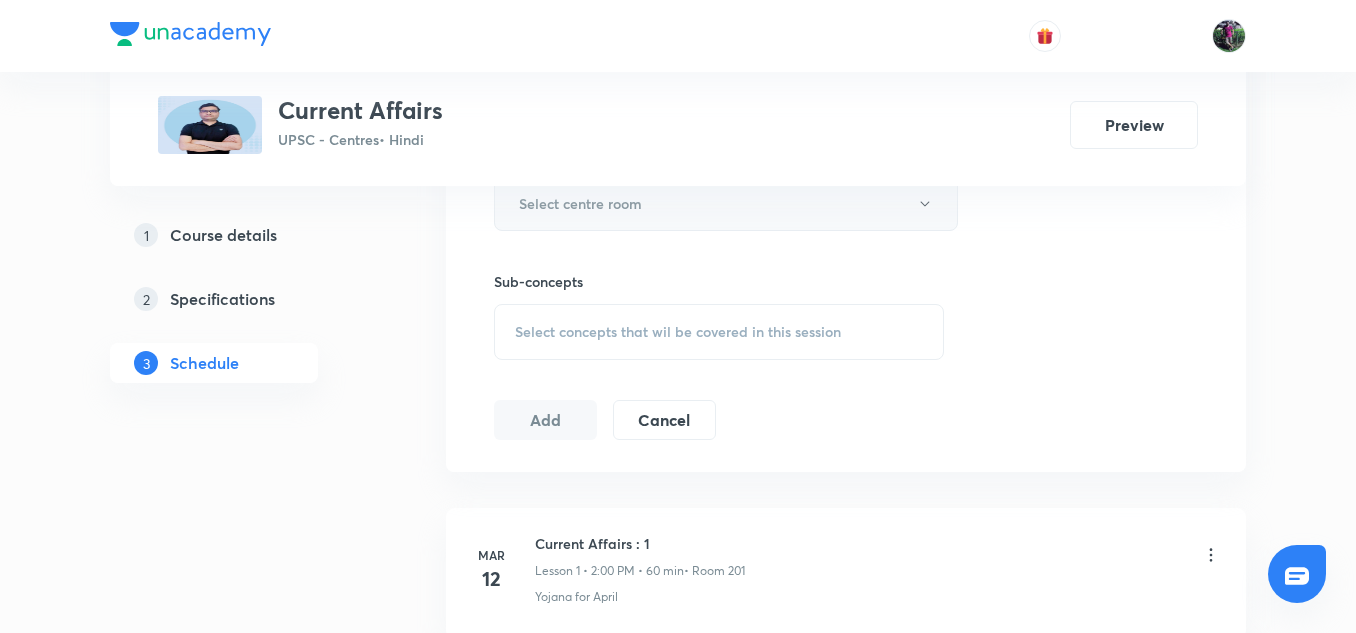 type on "30" 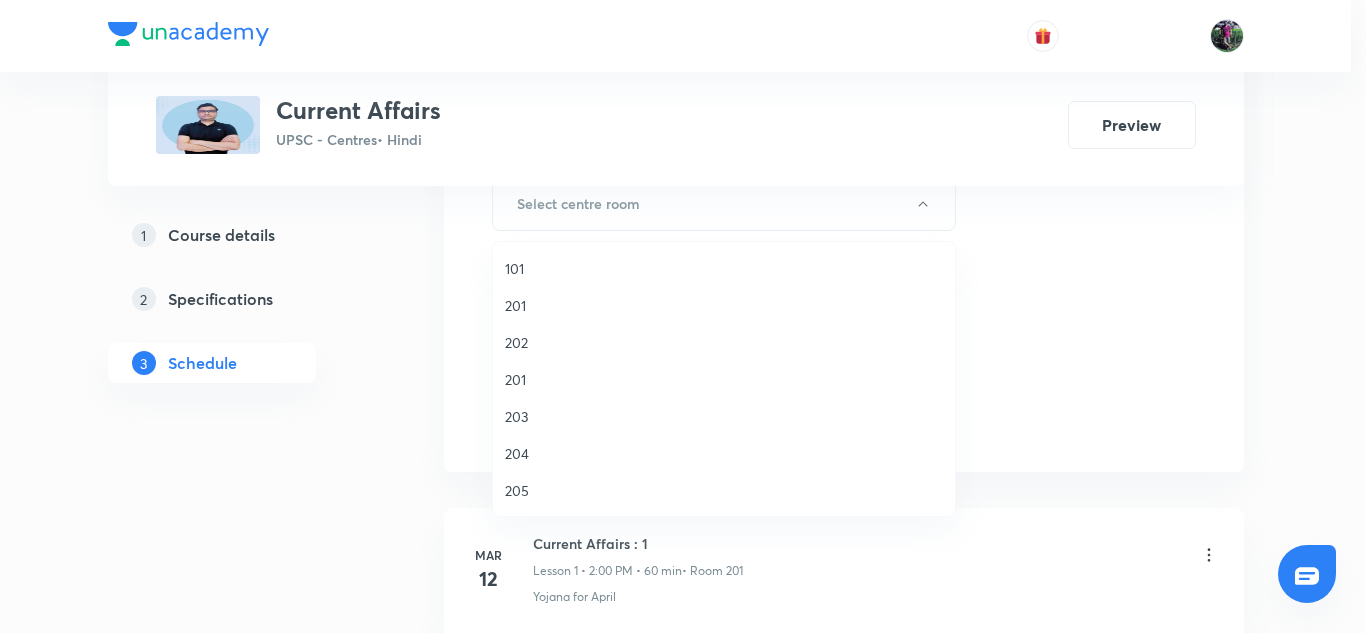 click on "201" at bounding box center [724, 379] 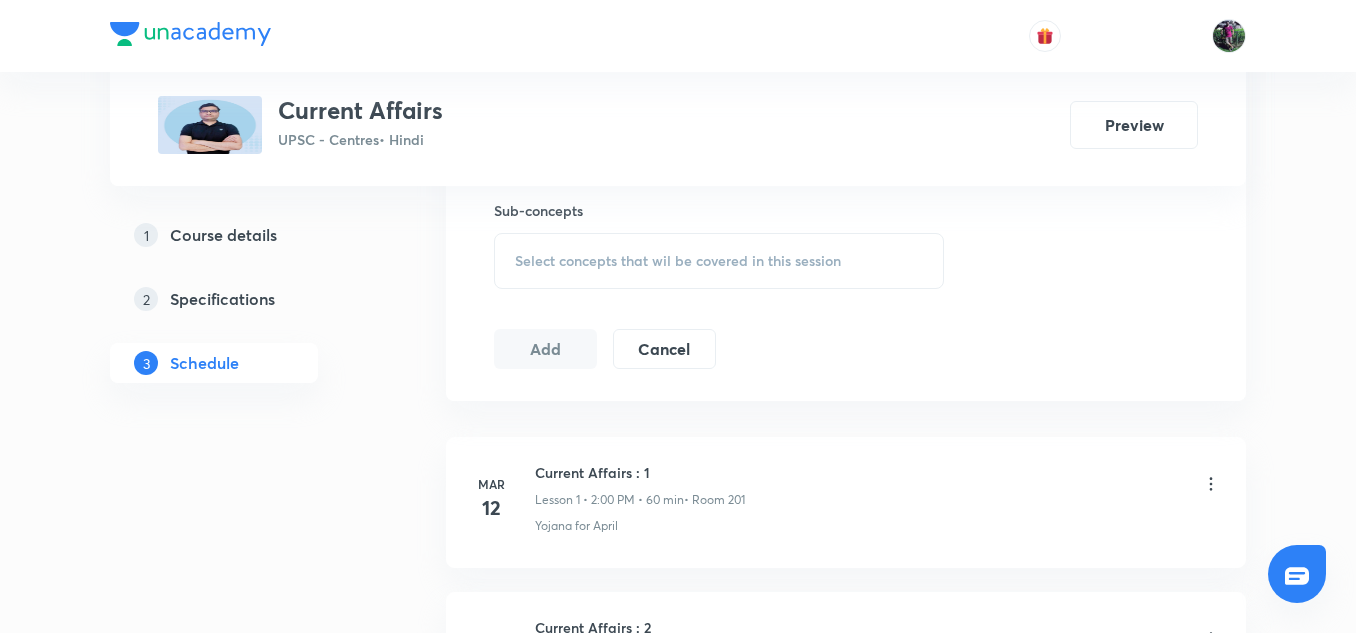 scroll, scrollTop: 1006, scrollLeft: 0, axis: vertical 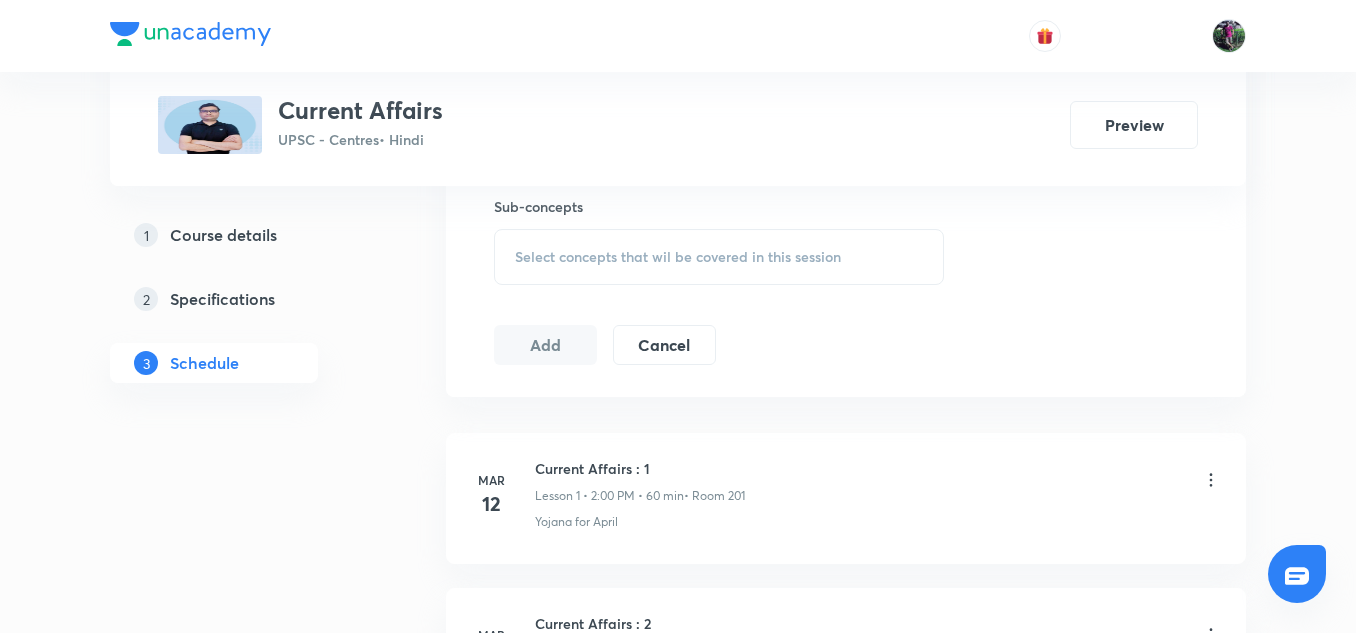 click on "Select concepts that wil be covered in this session" at bounding box center [678, 257] 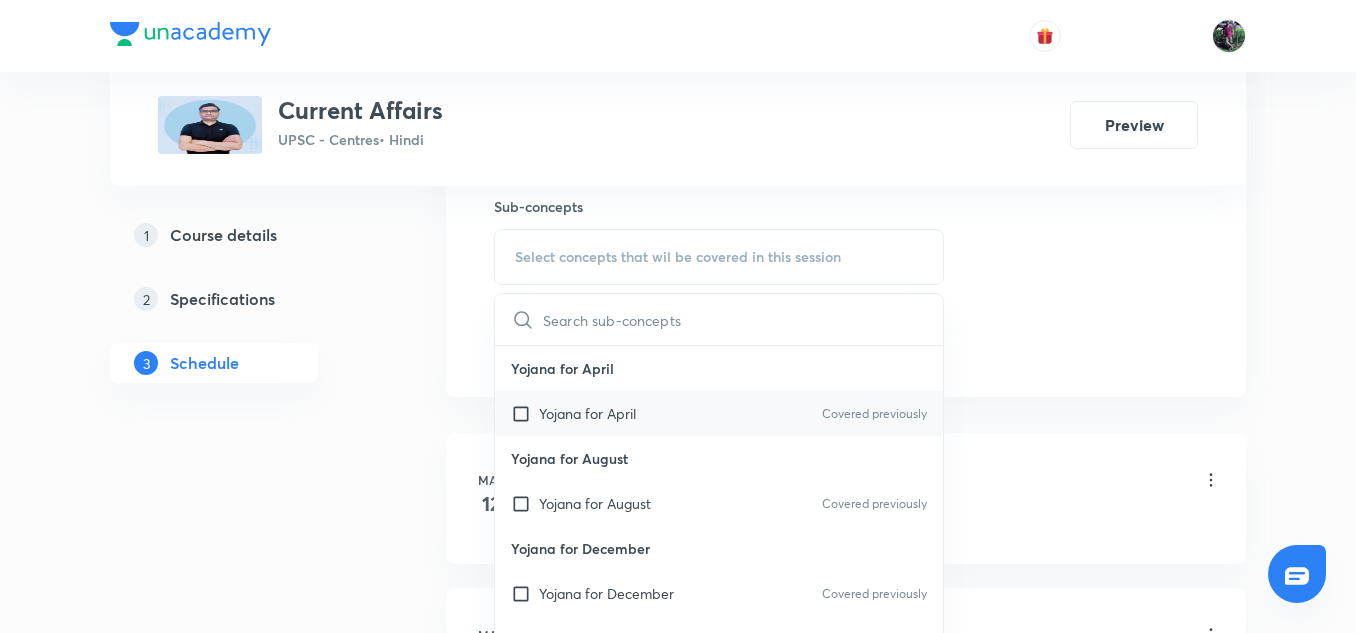 click on "Yojana for April" at bounding box center (587, 413) 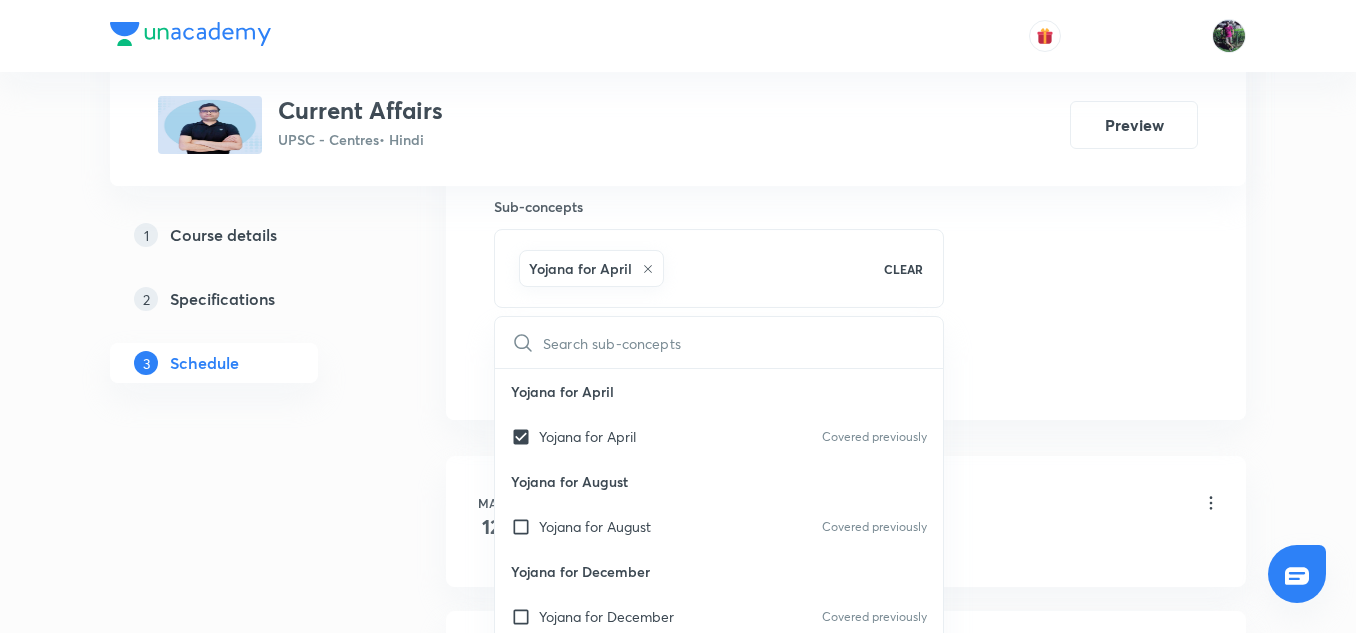 click on "Session  83 Live class Session title 20/99 Current Affairs : 83 ​ Schedule for Aug 6, 2025, 3:30 PM ​ Duration (in minutes) 30 ​   Session type Online Offline Room 201 Sub-concepts Yojana for April CLEAR ​ Yojana for April Yojana for April Covered previously Yojana for August Yojana for August Covered previously Yojana for December Yojana for December Covered previously Yojana for February Yojana for February Yojana for January Yojana for January Yojana for July Yojana for July Yojana for June Yojana for June Yojana for March Yojana for March Yojana for May Yojana for May Yojana for November Yojana for November Yojana for October Yojana for October Yojana for September Yojana for September Add Cancel" at bounding box center (846, -93) 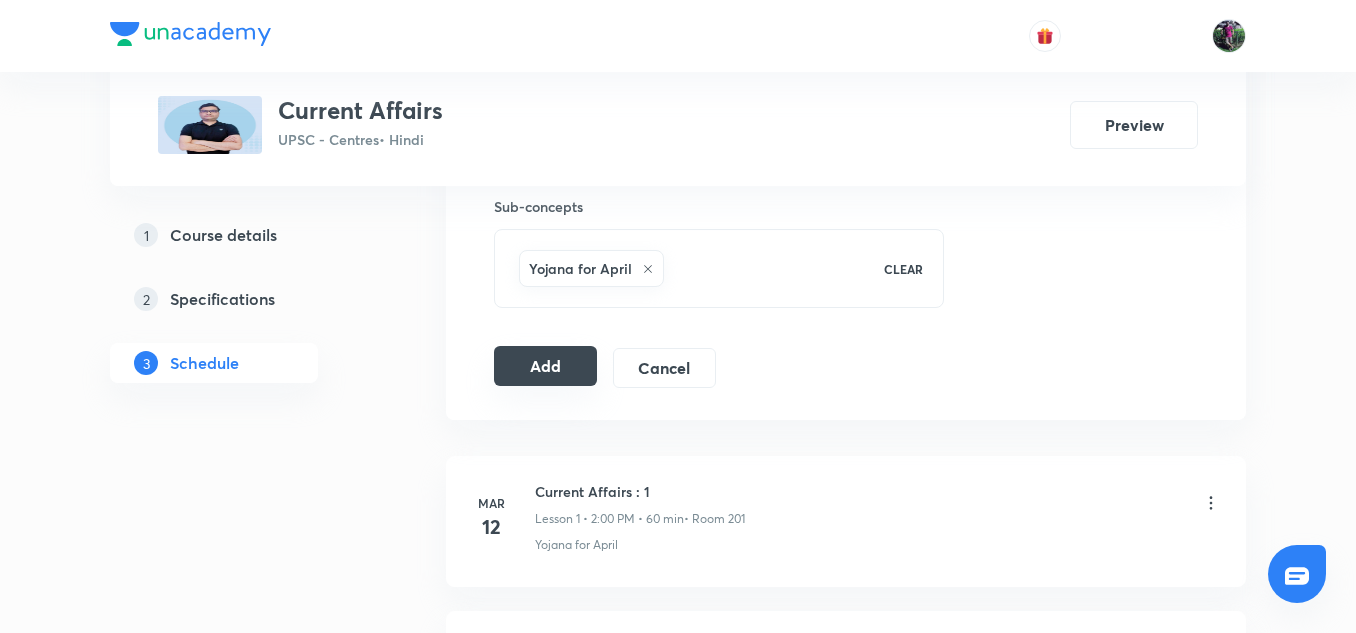 click on "Add" at bounding box center [545, 366] 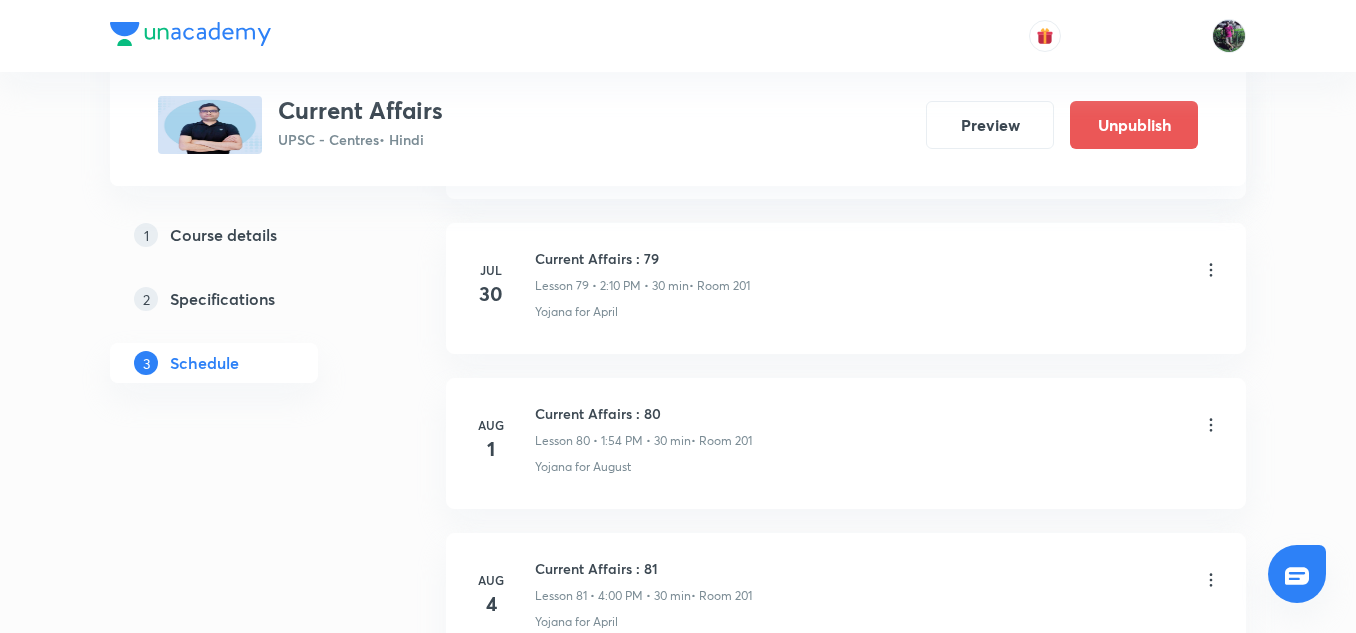 scroll, scrollTop: 12386, scrollLeft: 0, axis: vertical 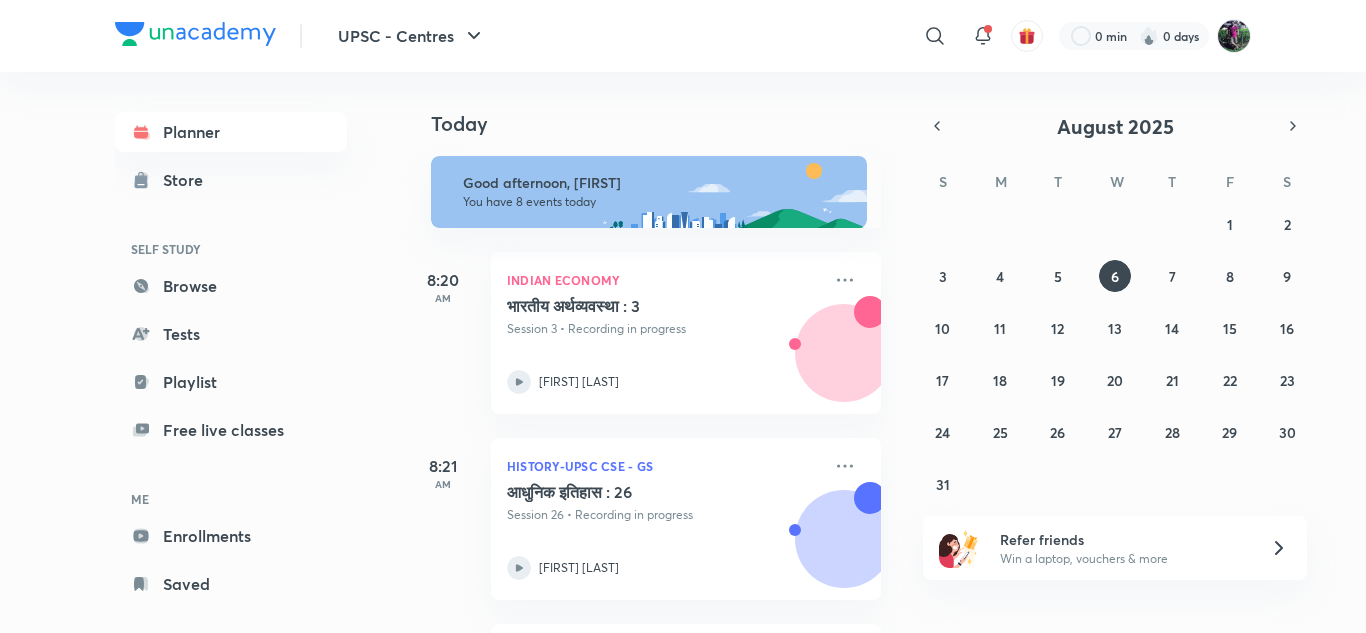 click on "Today" at bounding box center [652, 104] 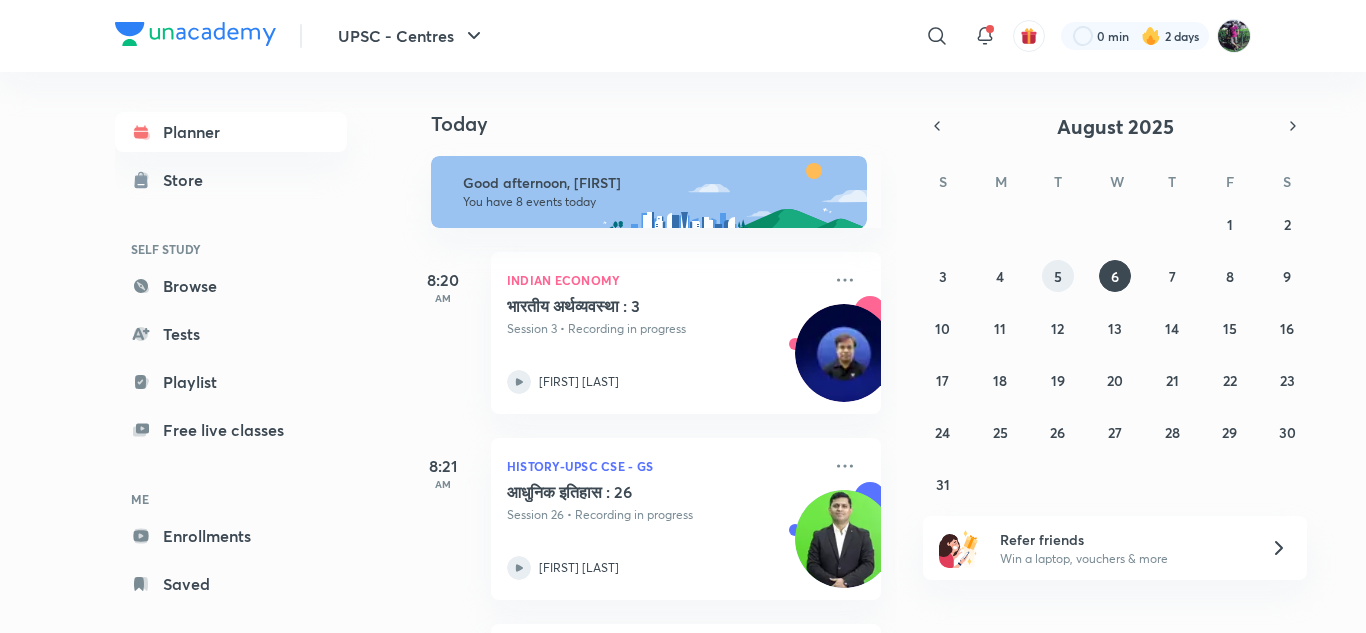 click on "5" at bounding box center (1058, 276) 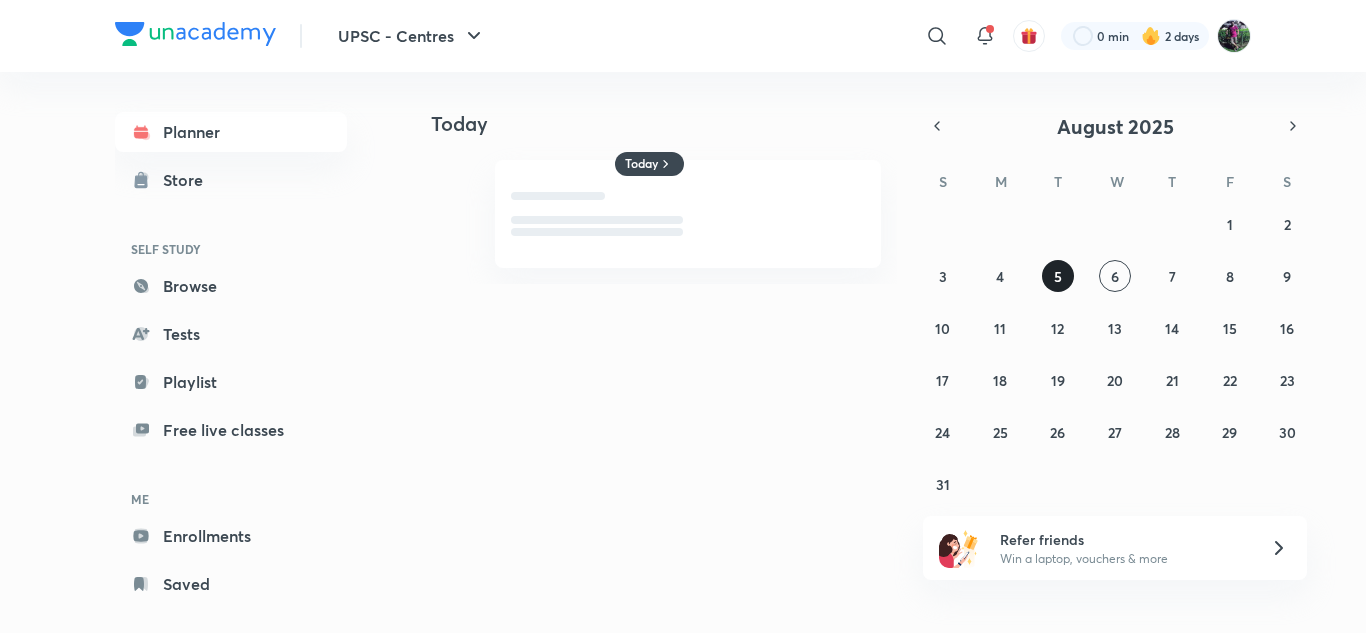 scroll, scrollTop: 0, scrollLeft: 0, axis: both 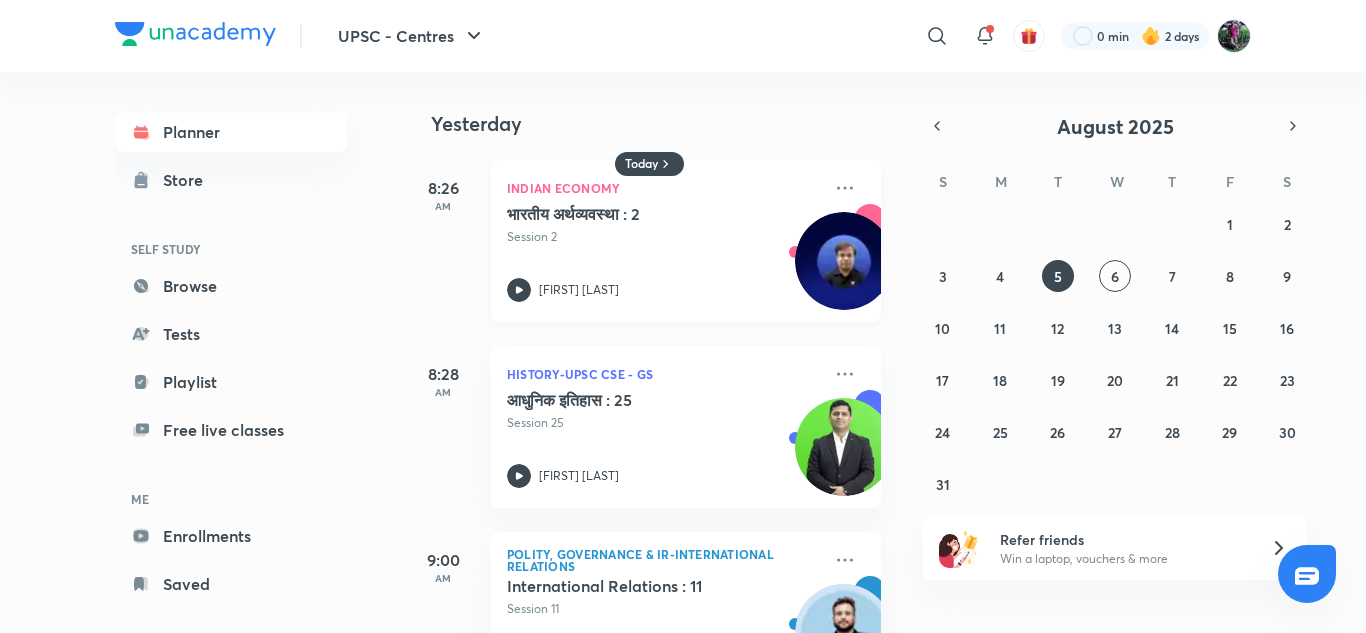 click 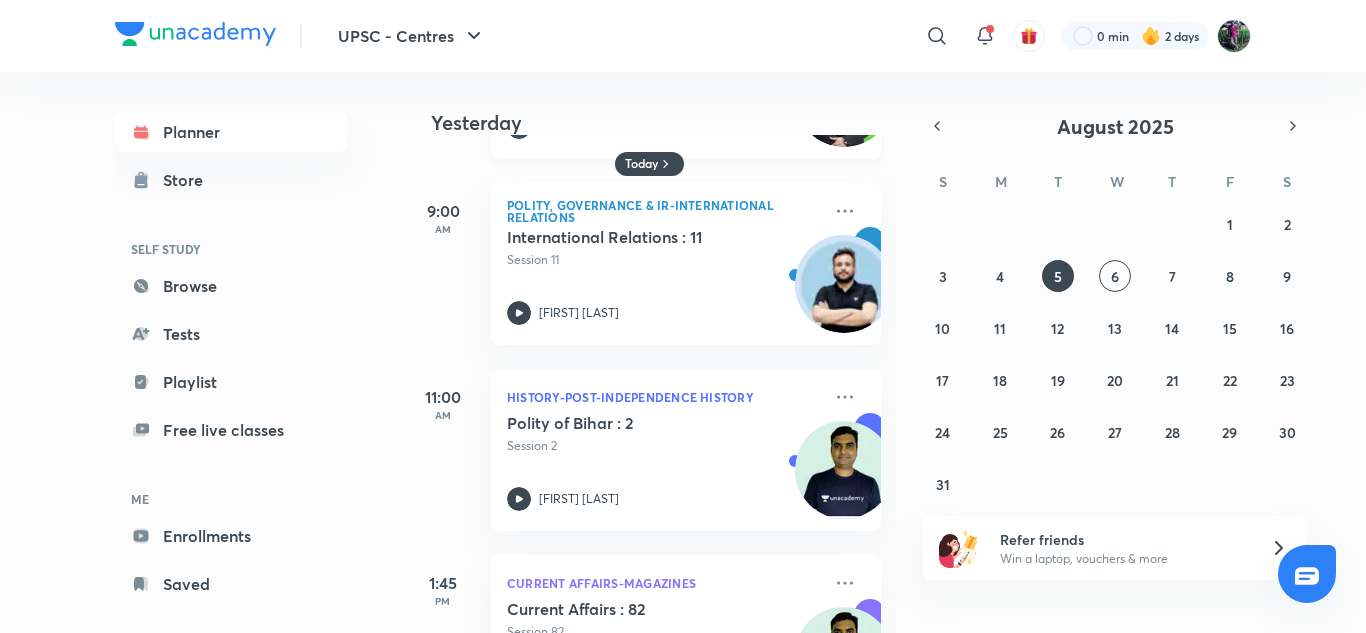 scroll, scrollTop: 376, scrollLeft: 0, axis: vertical 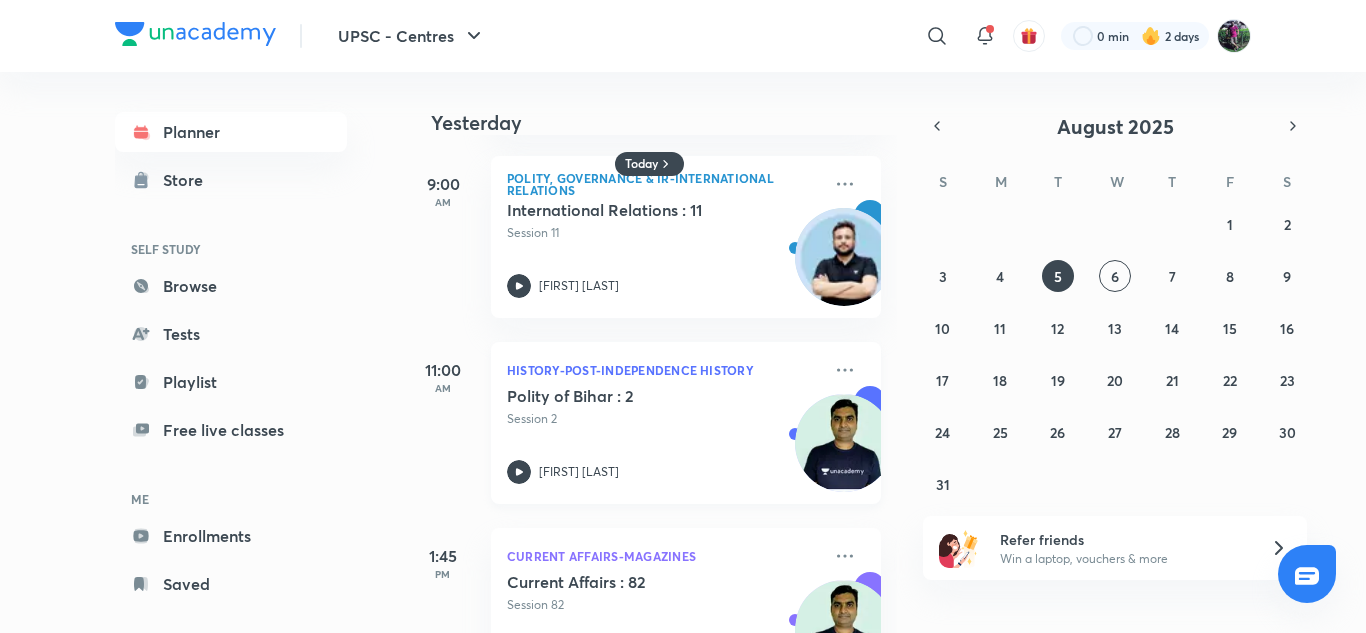 click 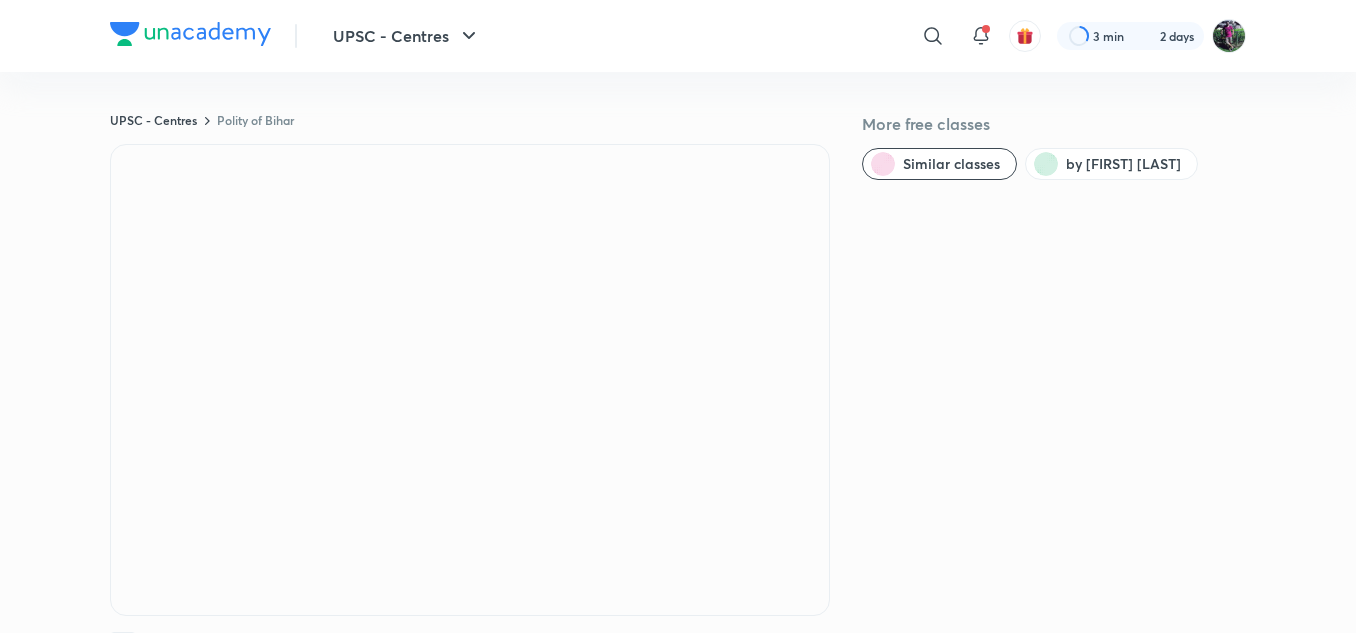 scroll, scrollTop: 0, scrollLeft: 0, axis: both 